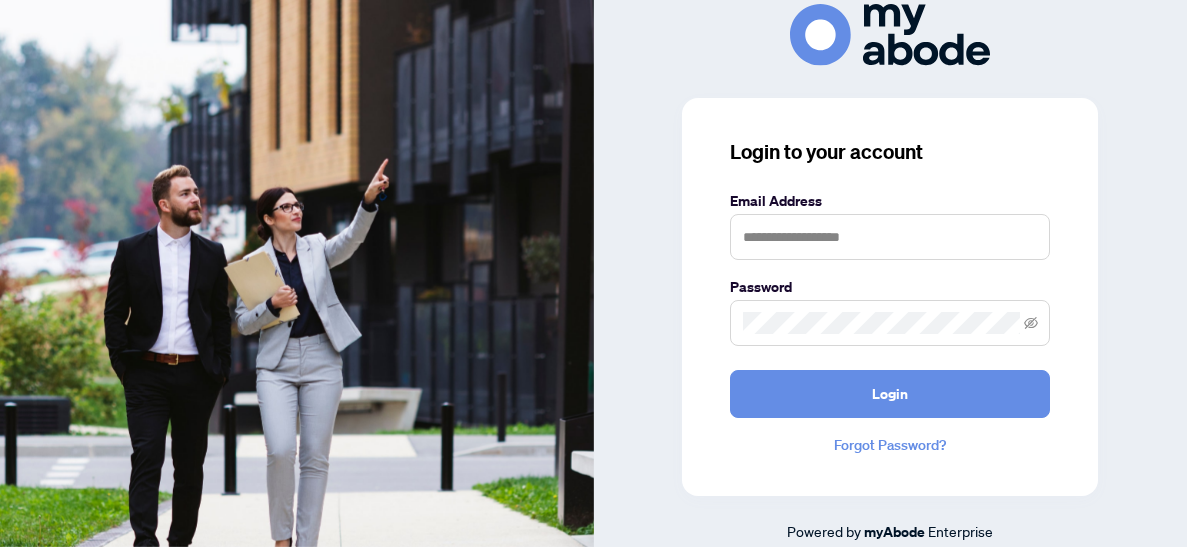 scroll, scrollTop: 0, scrollLeft: 0, axis: both 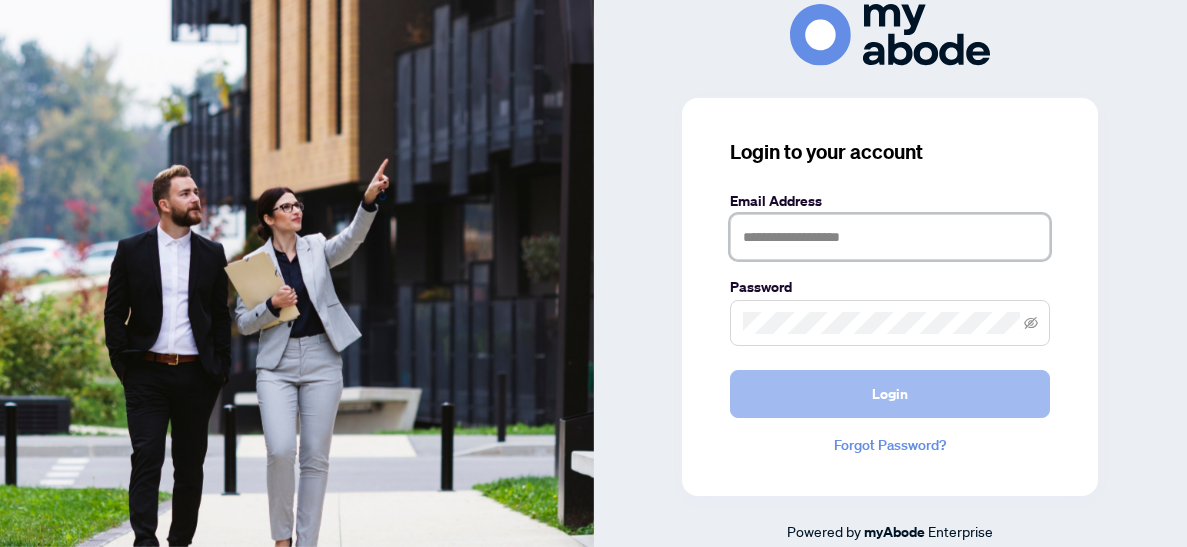 type on "**********" 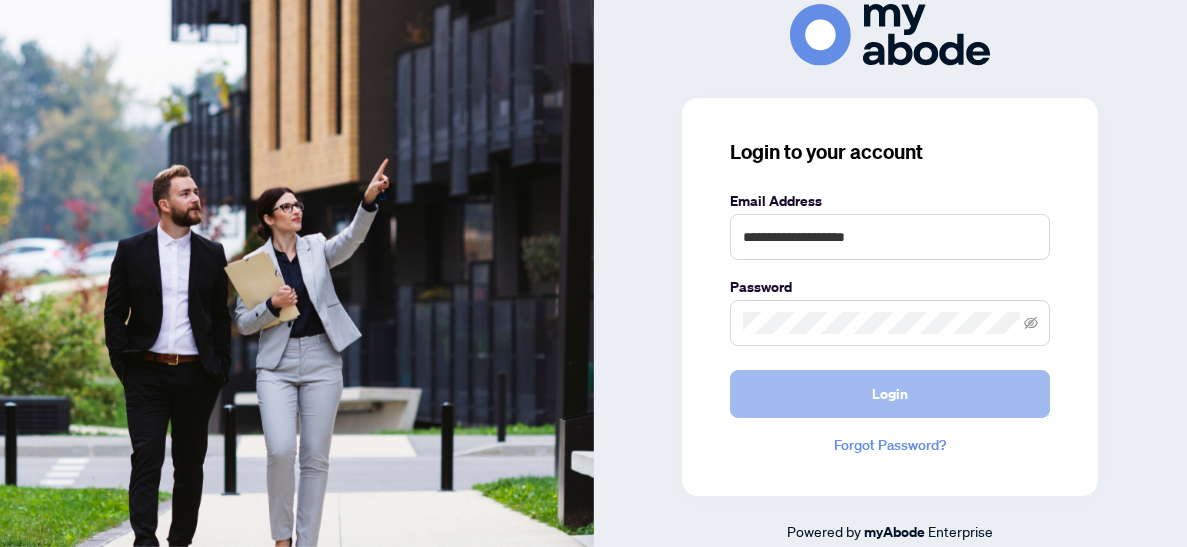 click on "Login" at bounding box center (890, 394) 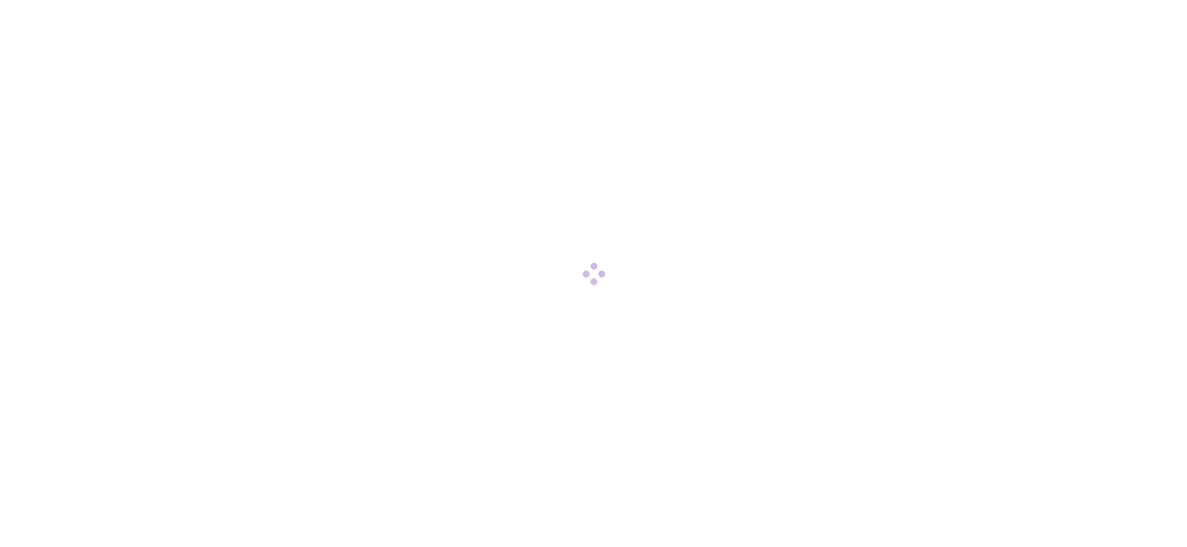 scroll, scrollTop: 0, scrollLeft: 0, axis: both 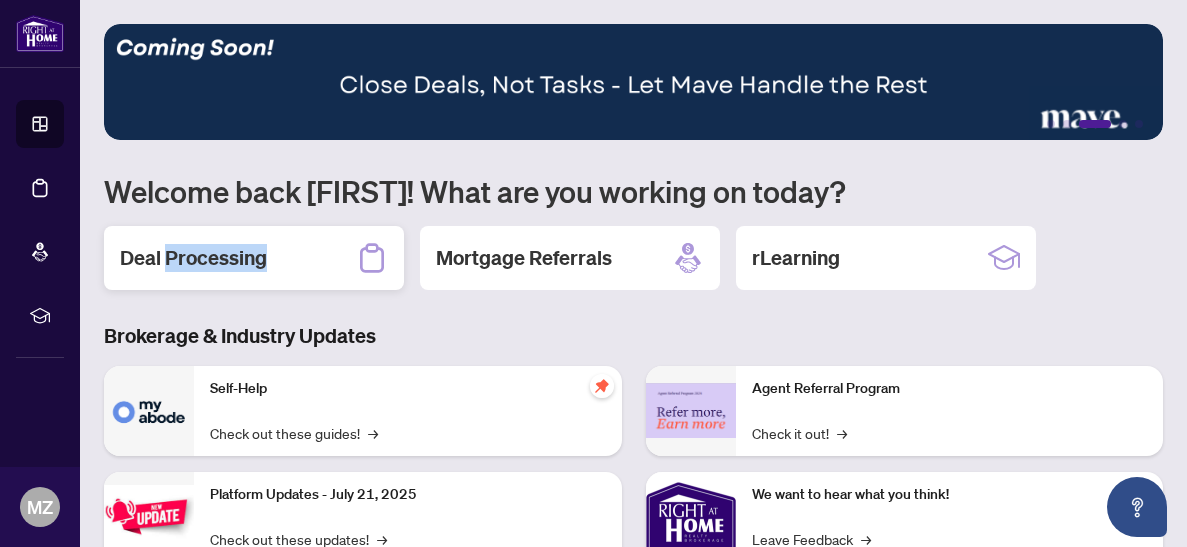 click on "Deal Processing" at bounding box center (193, 258) 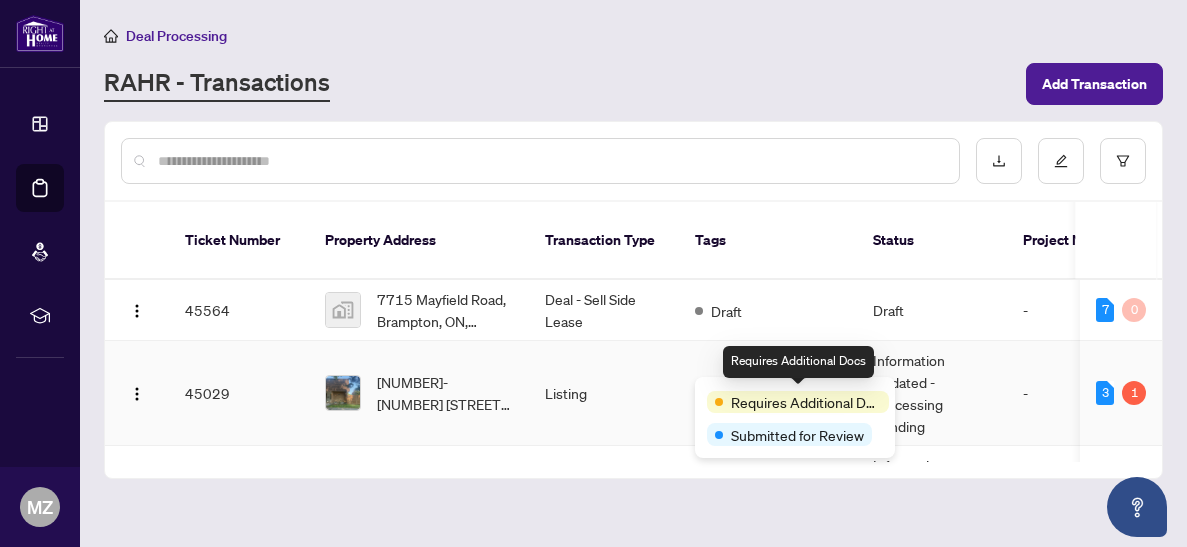 click on "Requires Additional Docs" at bounding box center [806, 402] 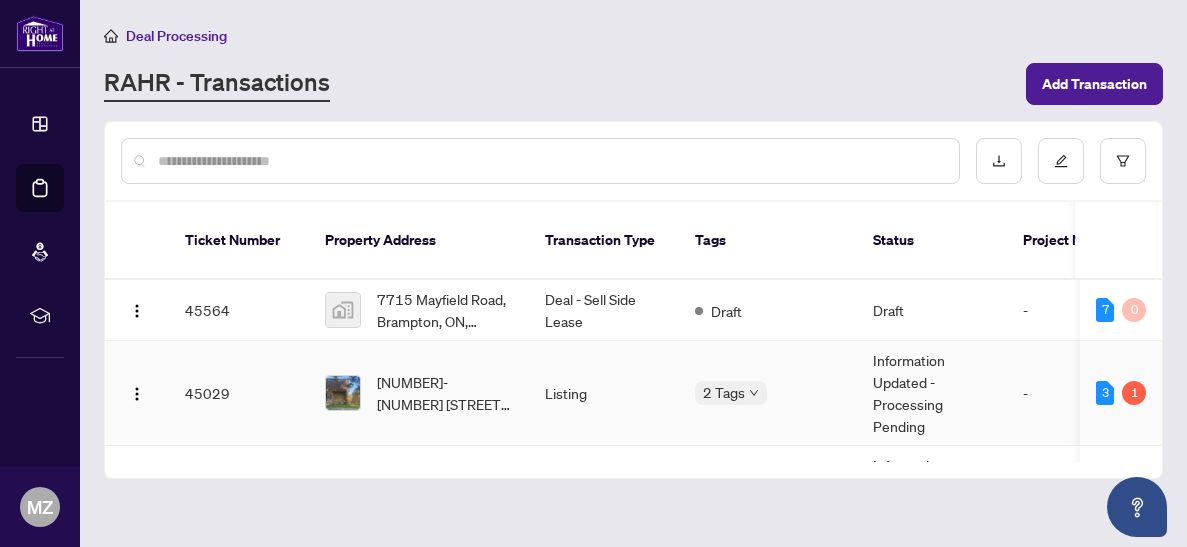 click on "Information Updated - Processing Pending" at bounding box center (932, 393) 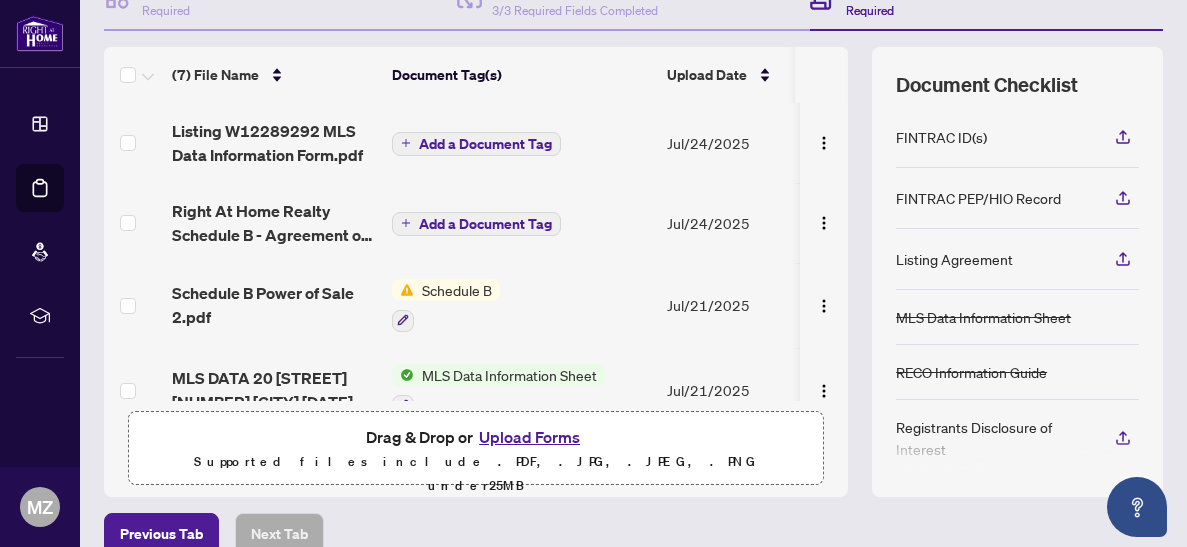 scroll, scrollTop: 257, scrollLeft: 0, axis: vertical 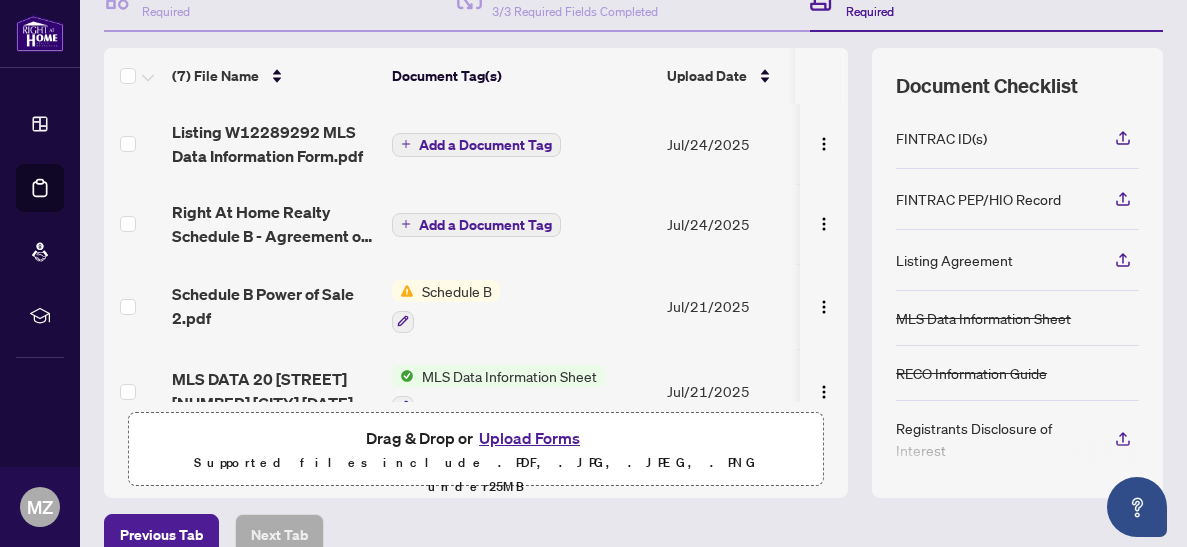 click on "Schedule B" at bounding box center (457, 291) 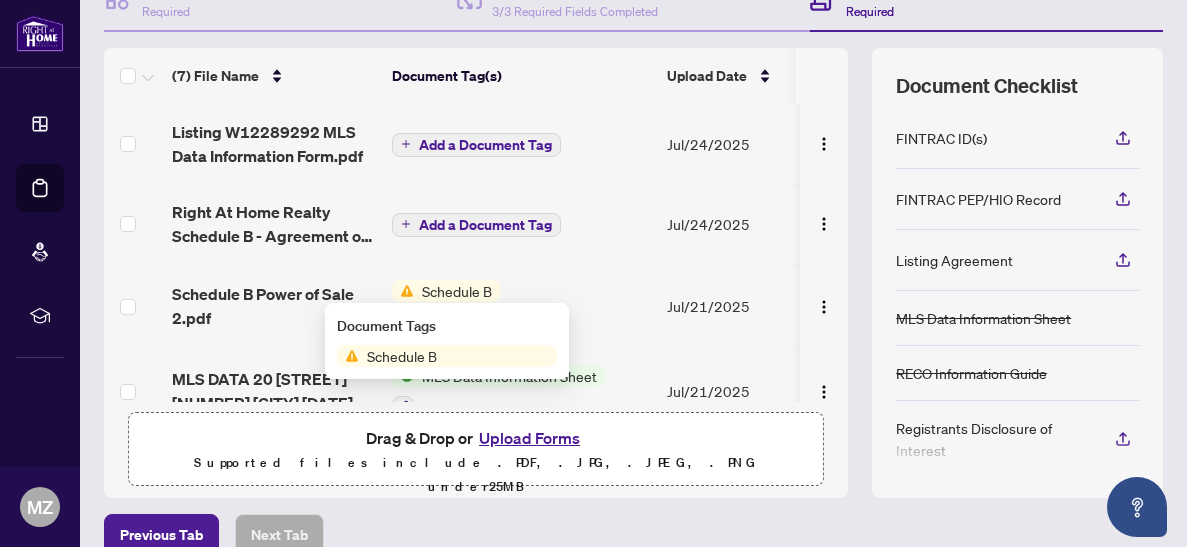 click on "Schedule B" at bounding box center (457, 291) 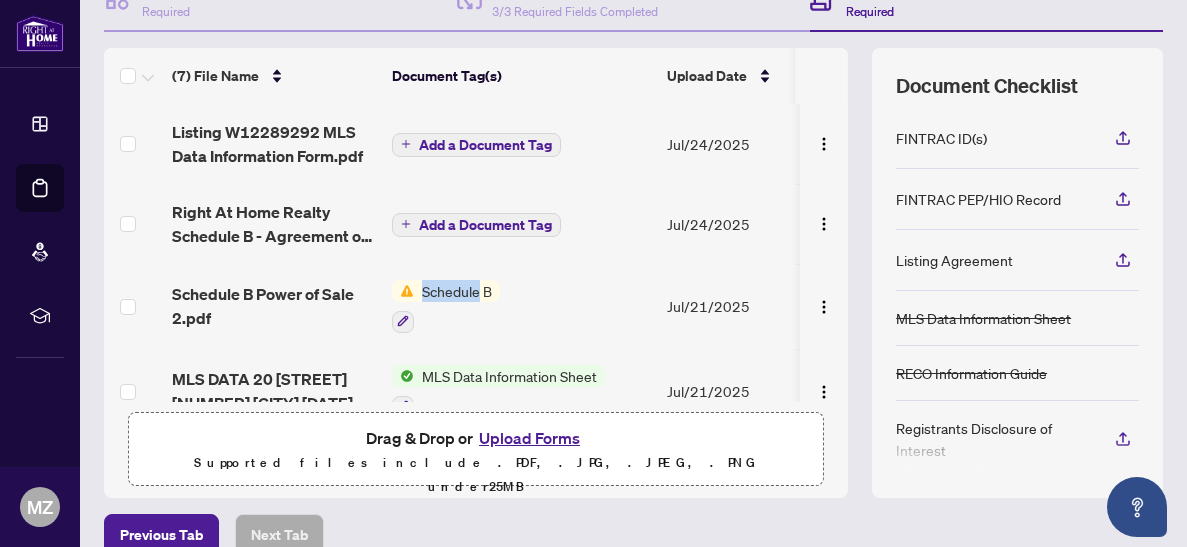 click on "Schedule B" at bounding box center [446, 306] 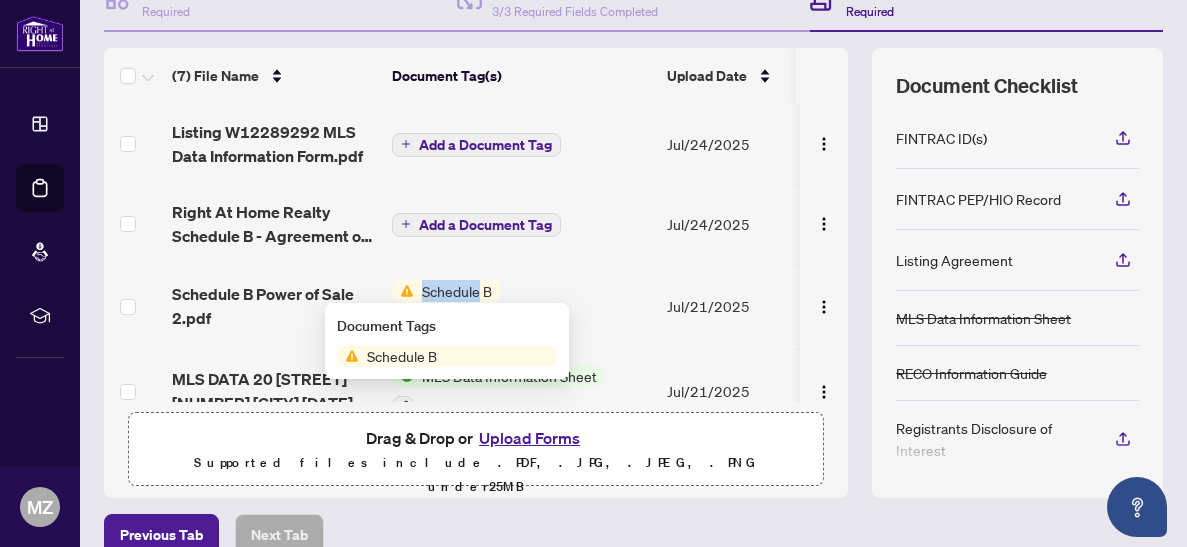 click 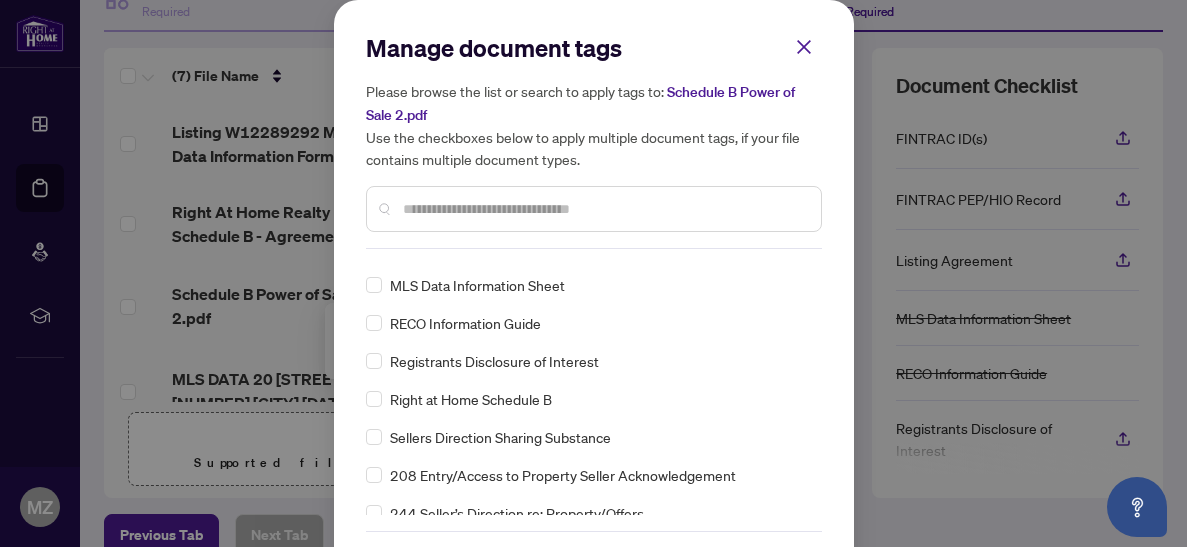 scroll, scrollTop: 0, scrollLeft: 0, axis: both 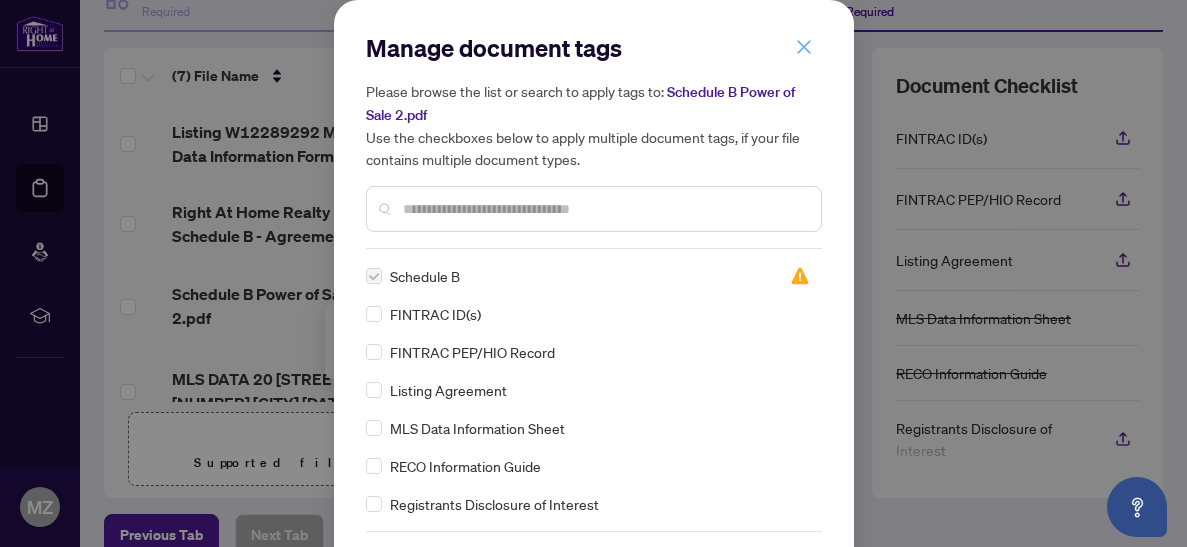 click 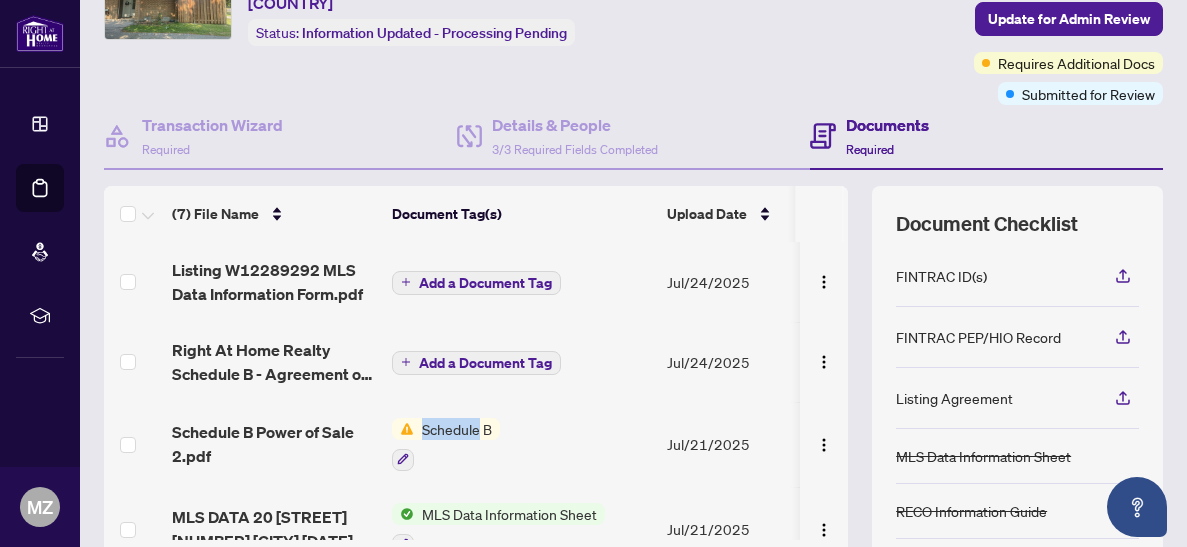 scroll, scrollTop: 79, scrollLeft: 0, axis: vertical 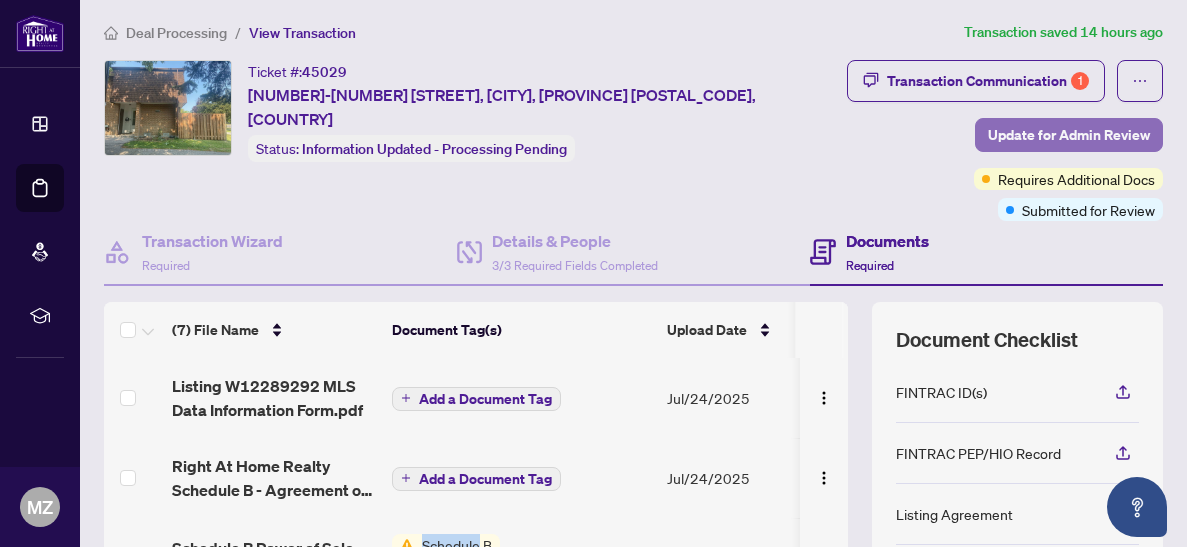 click on "Update for Admin Review" at bounding box center [1069, 135] 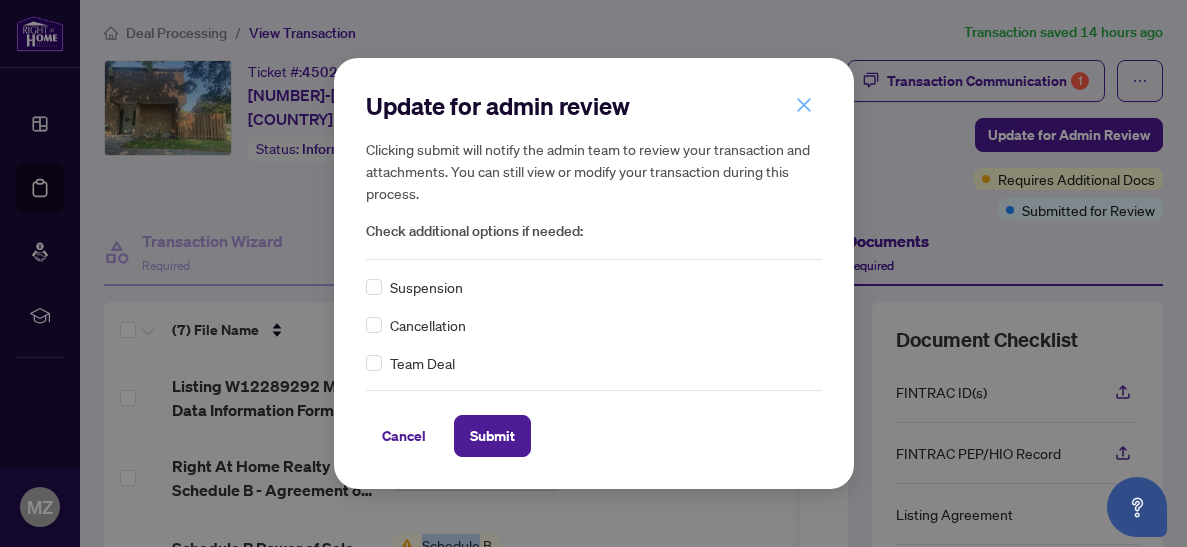 click 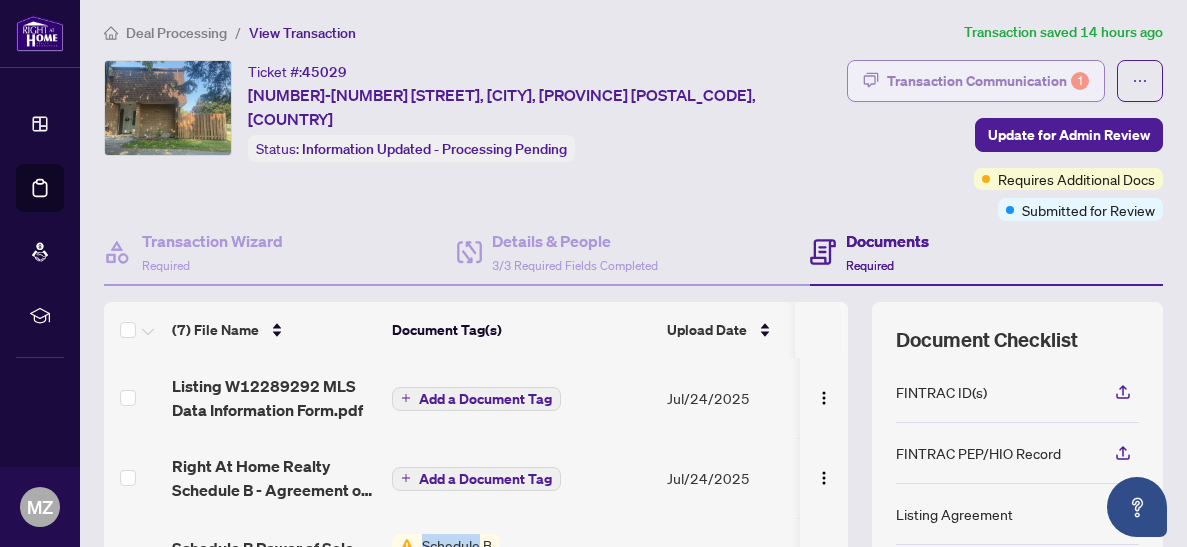 click on "Transaction Communication 1" at bounding box center [988, 81] 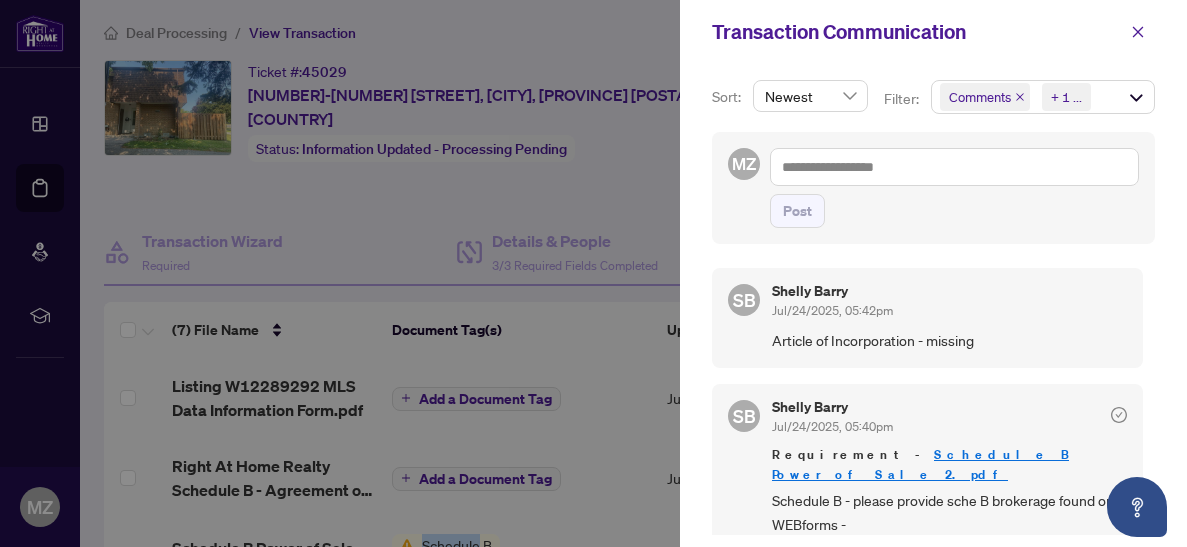 scroll, scrollTop: 3, scrollLeft: 0, axis: vertical 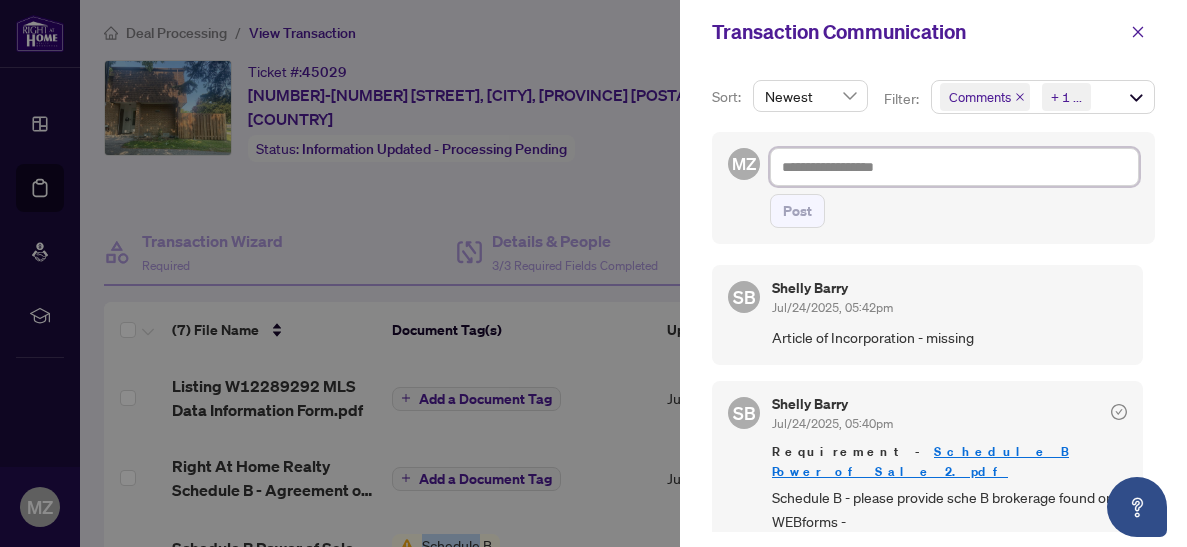 click at bounding box center [954, 167] 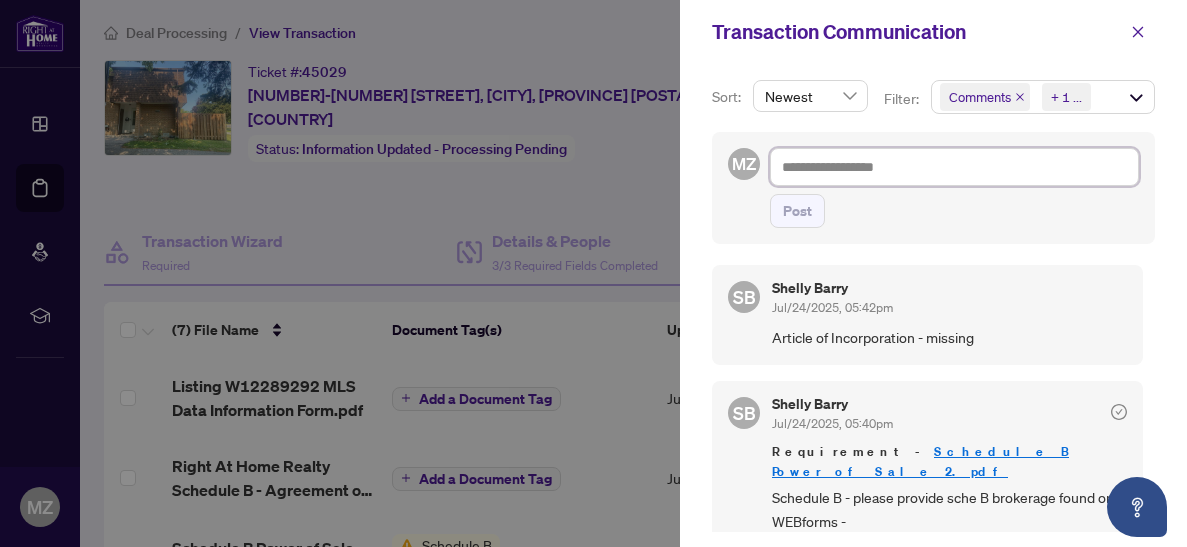 type on "*" 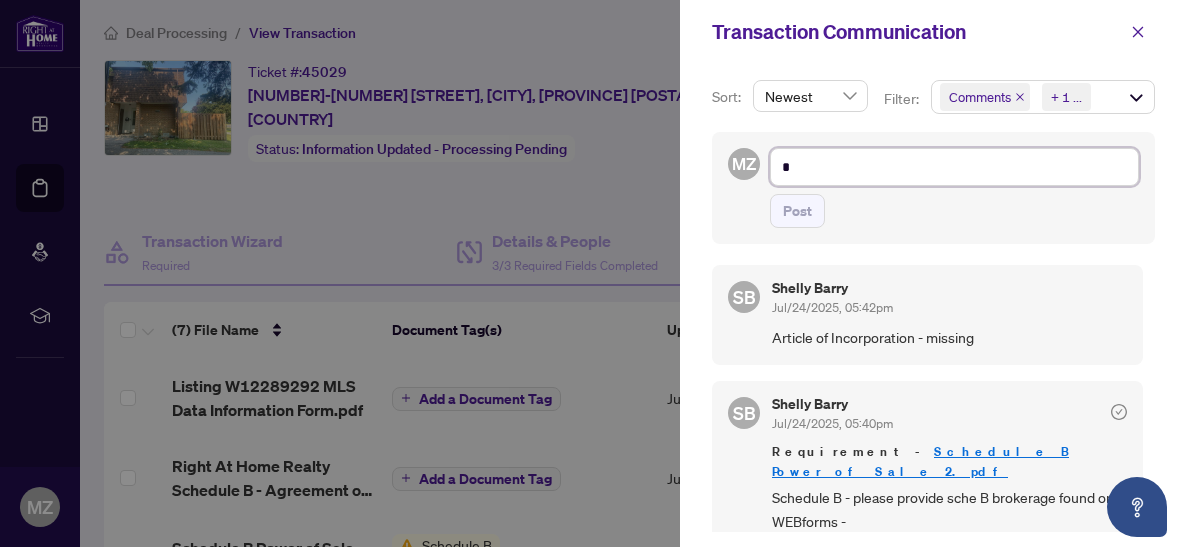 type on "*" 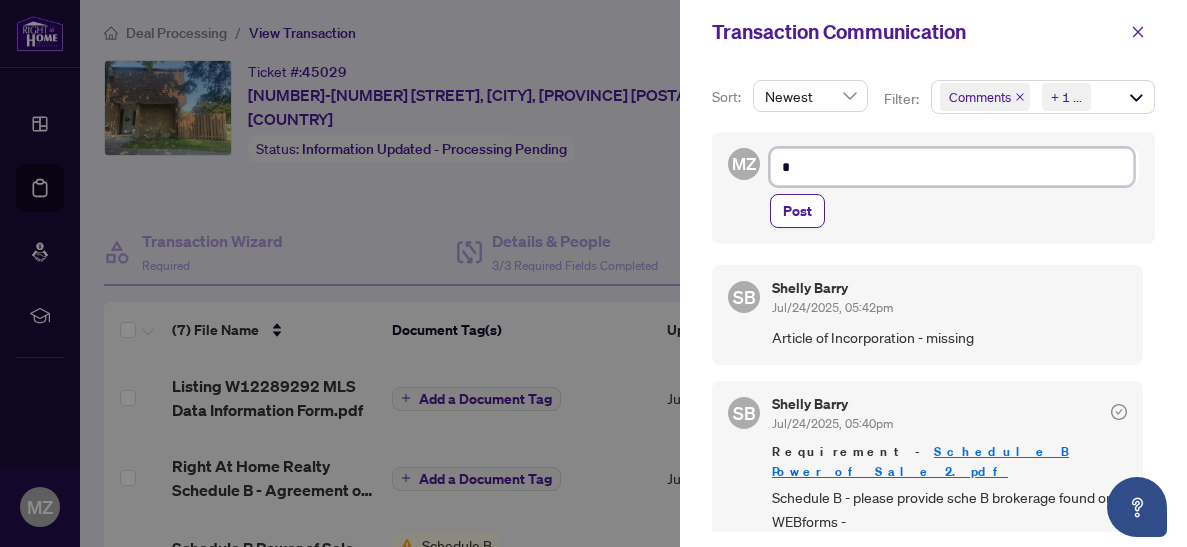 type on "**" 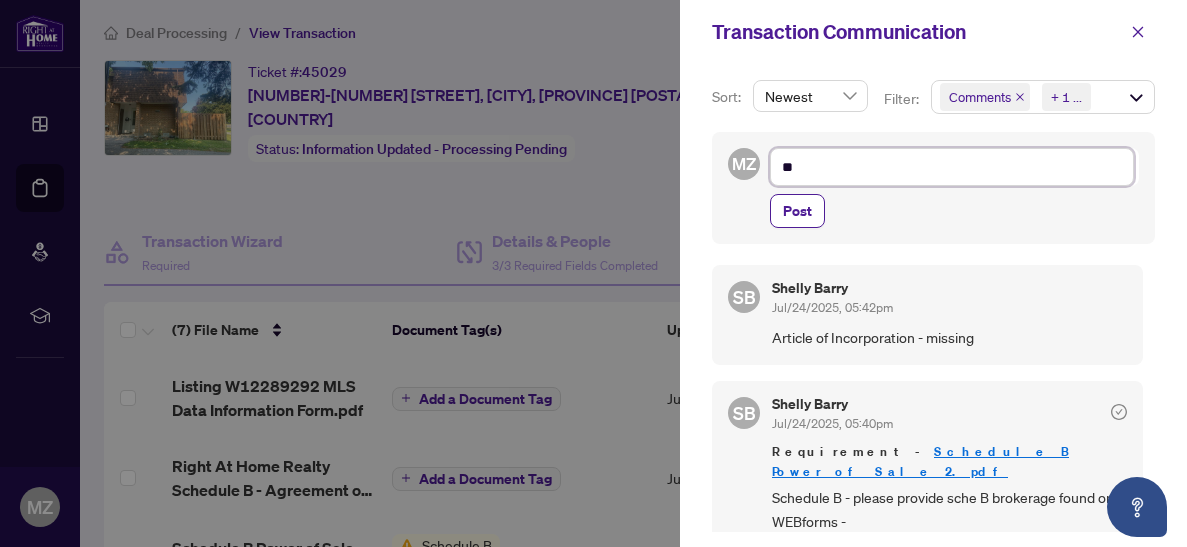 type on "**" 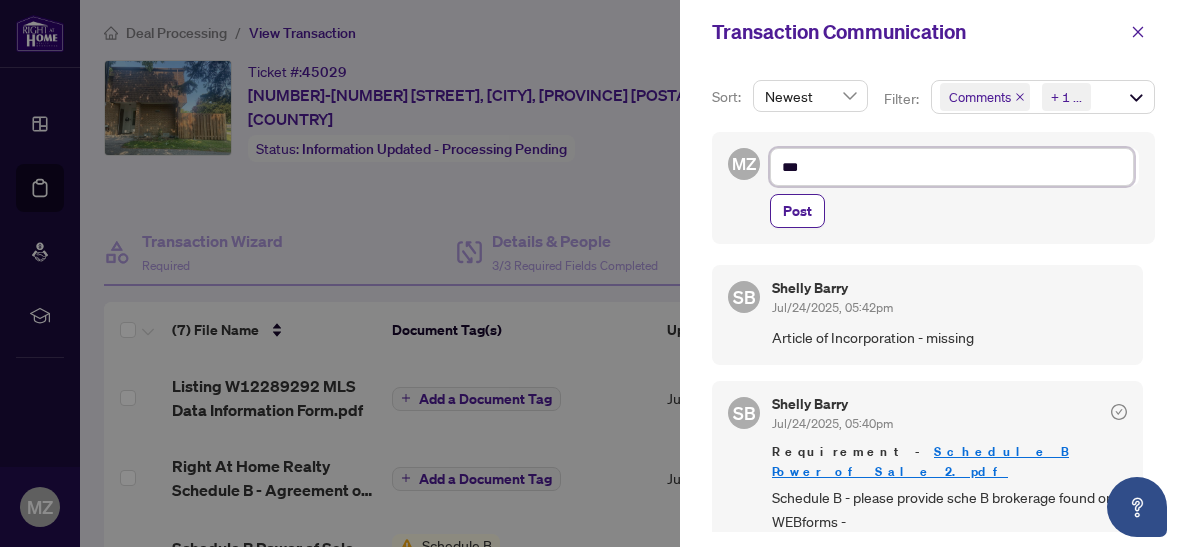 type on "***" 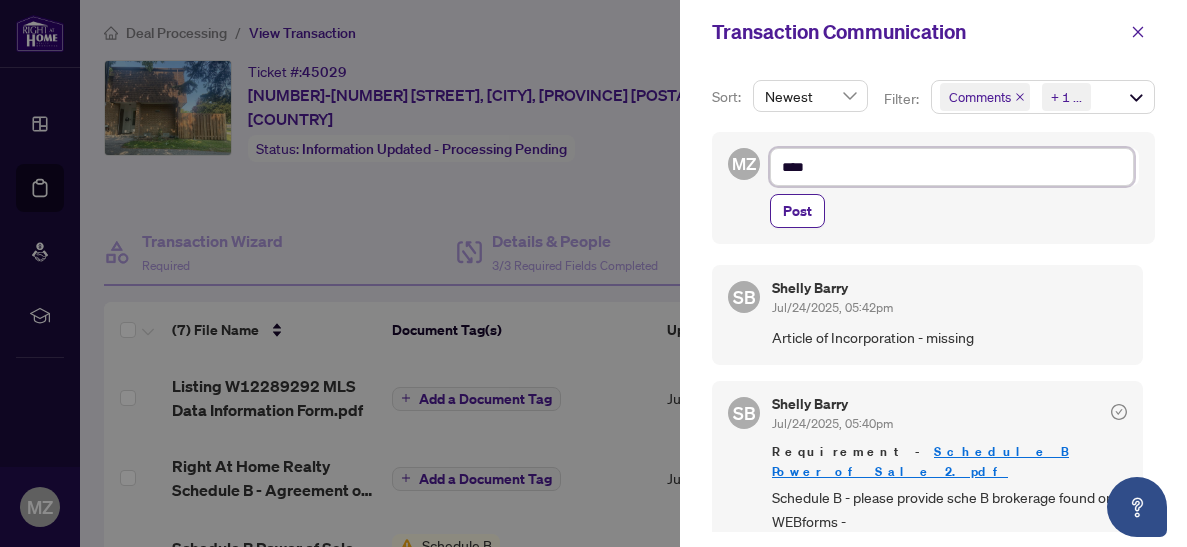 type on "*****" 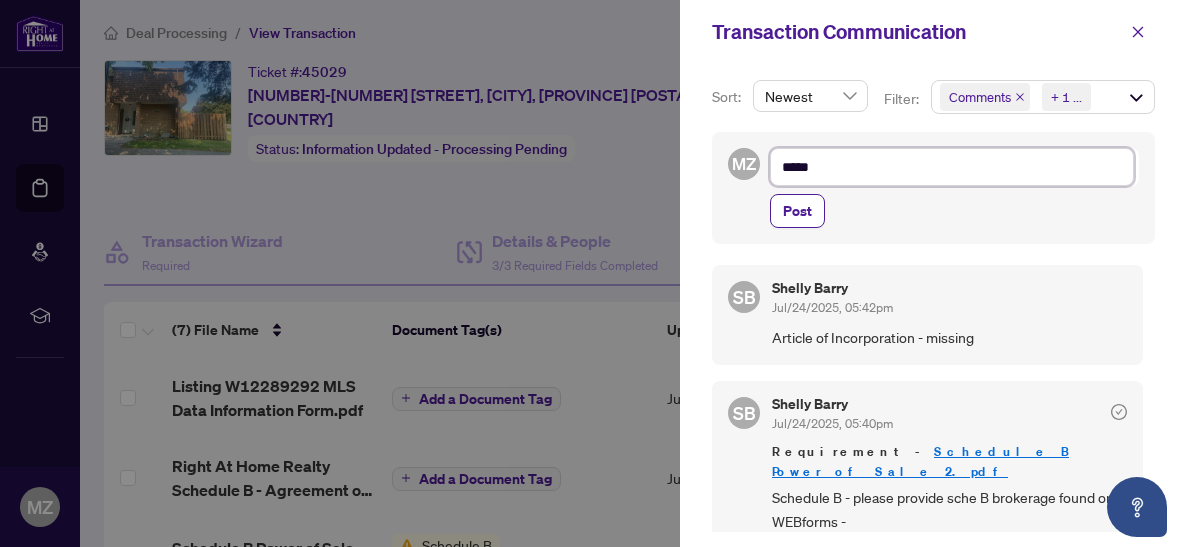 type on "******" 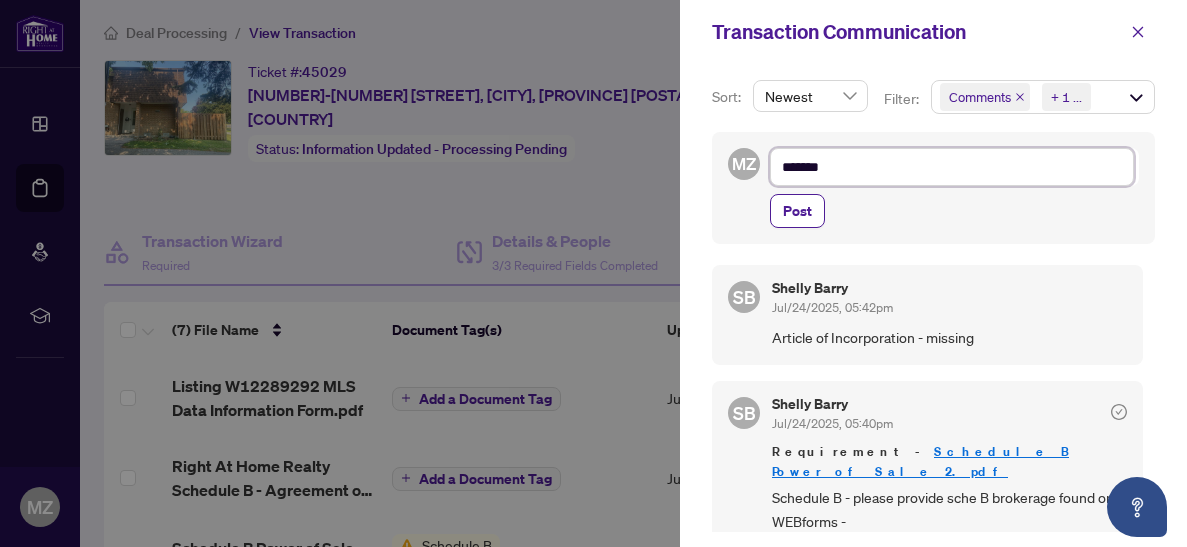 type on "*******" 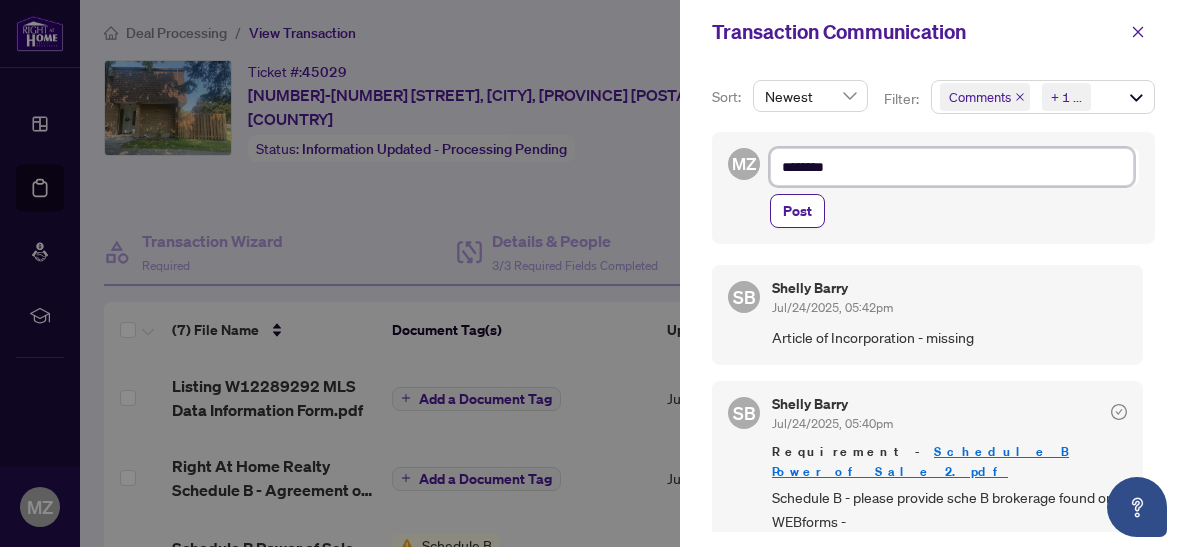 type on "*******" 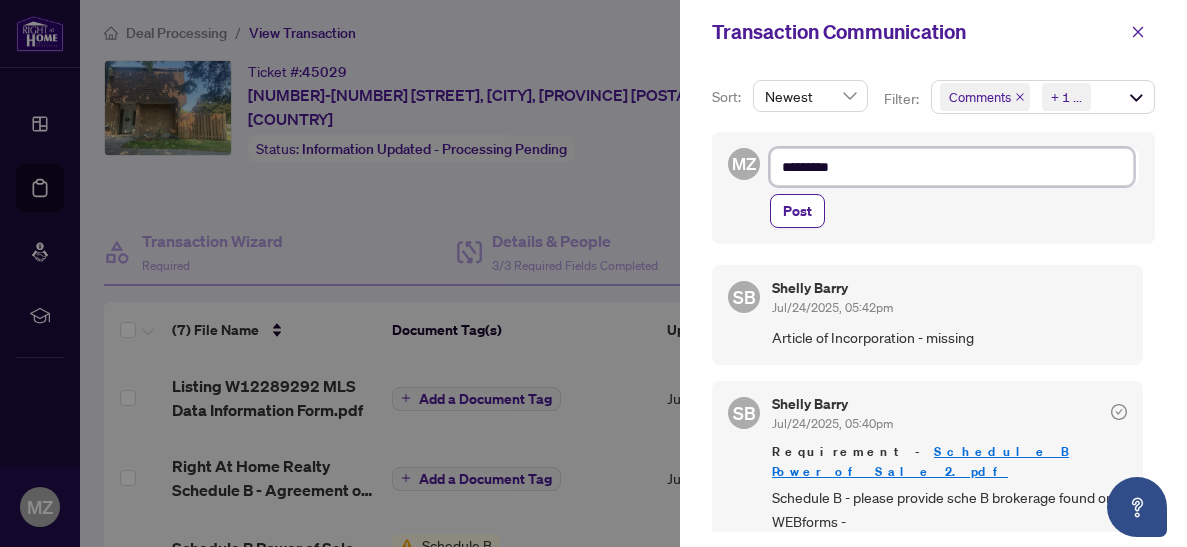type on "**********" 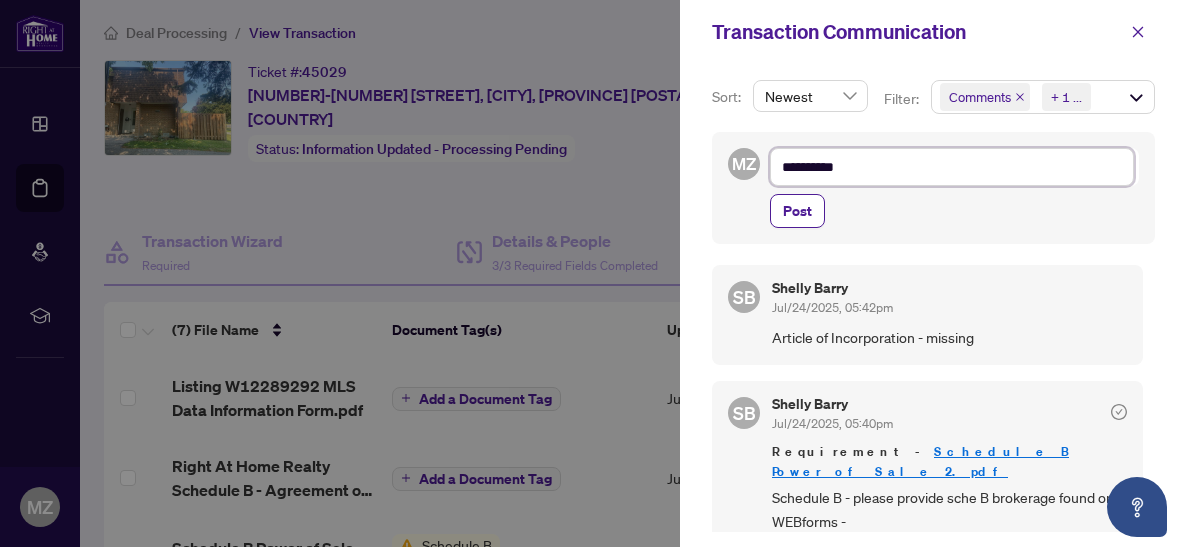 type on "**********" 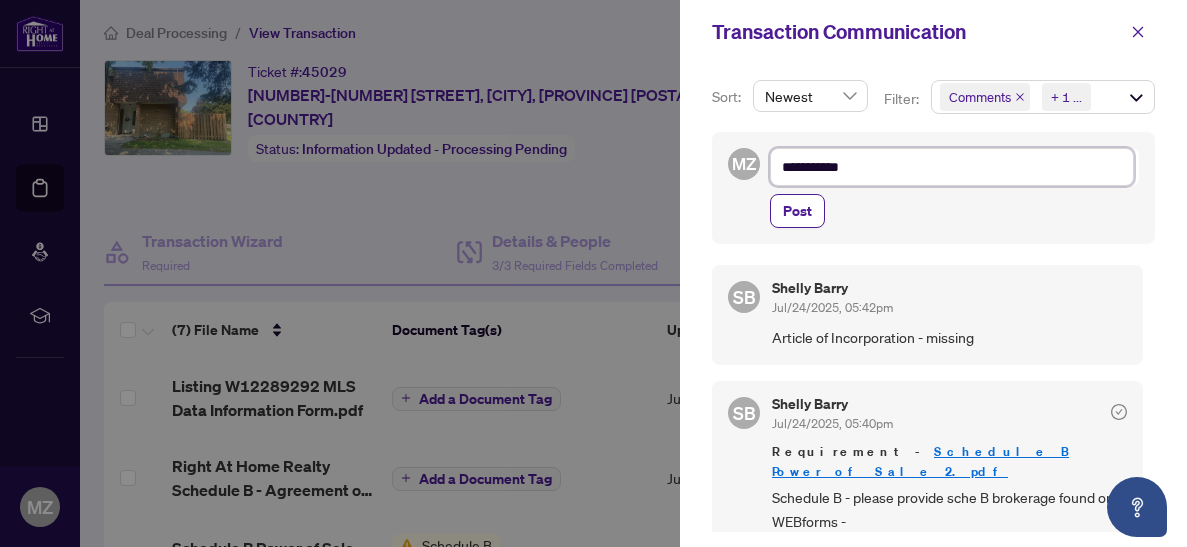 type on "**********" 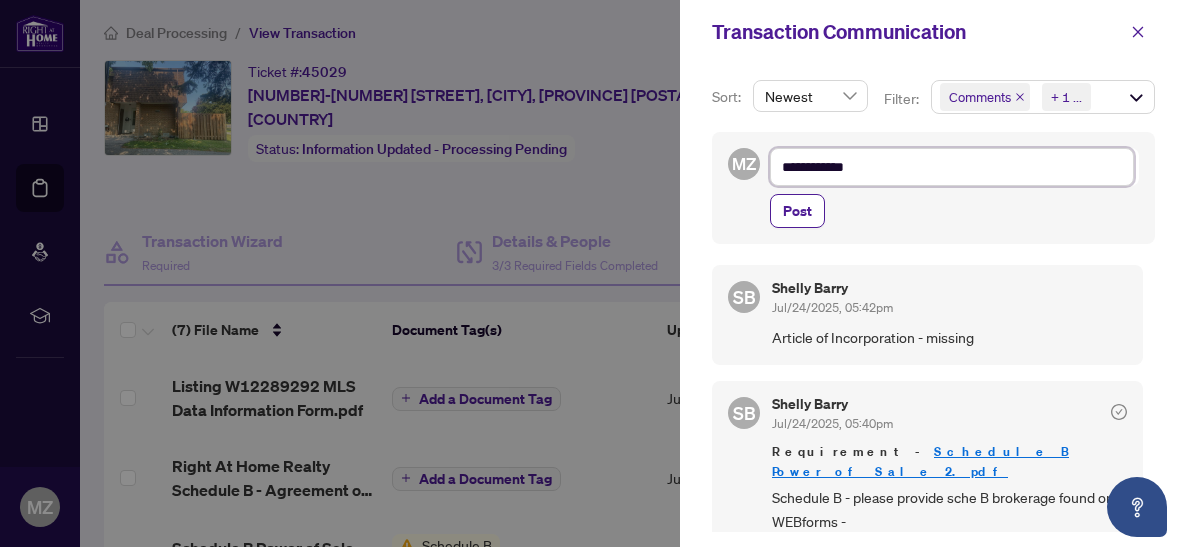 type on "**********" 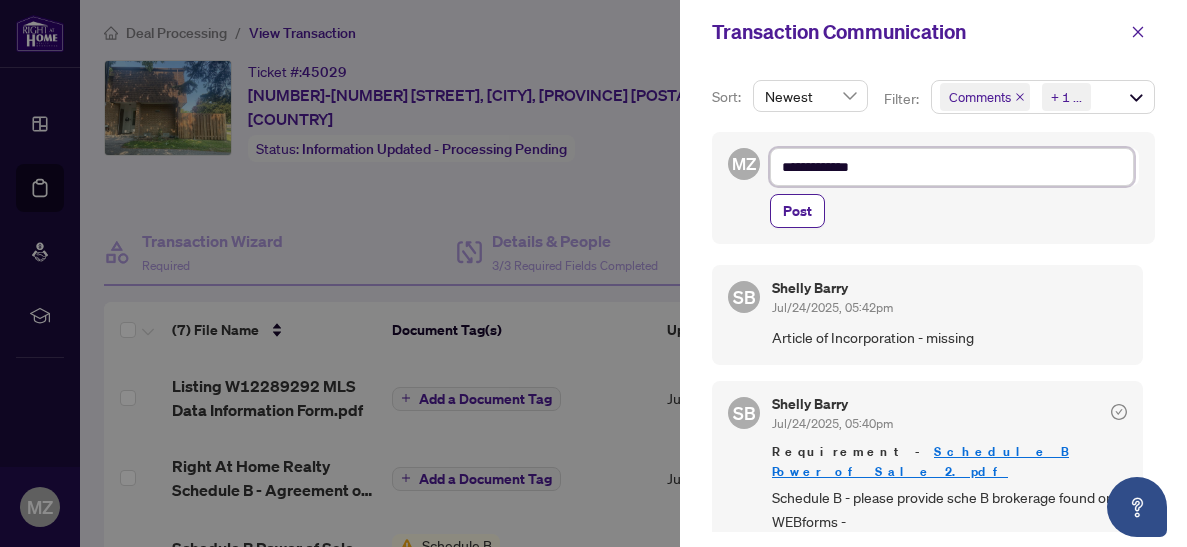 type on "**********" 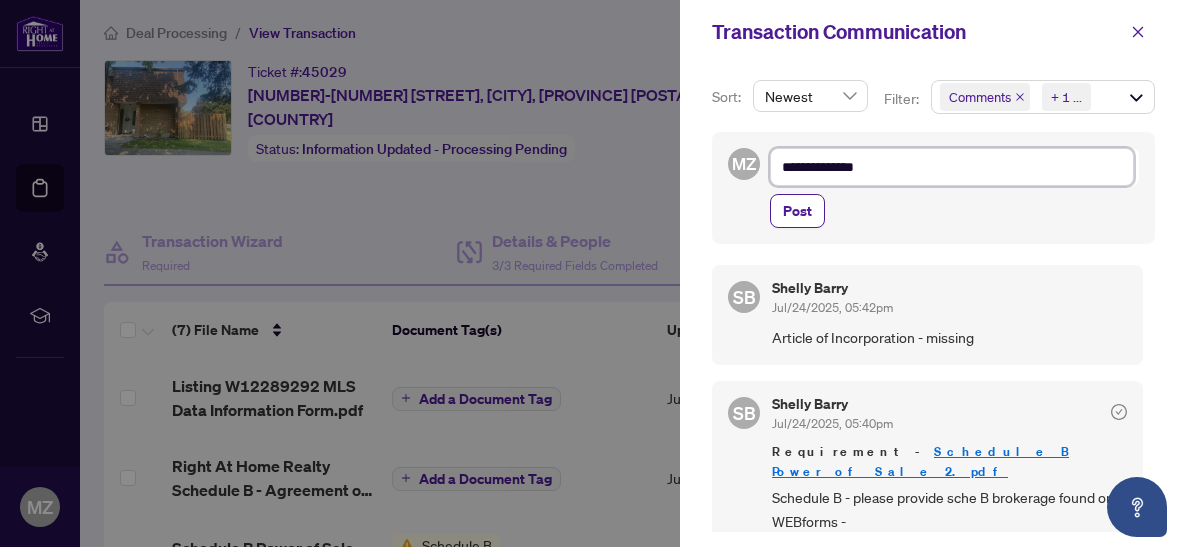 type on "**********" 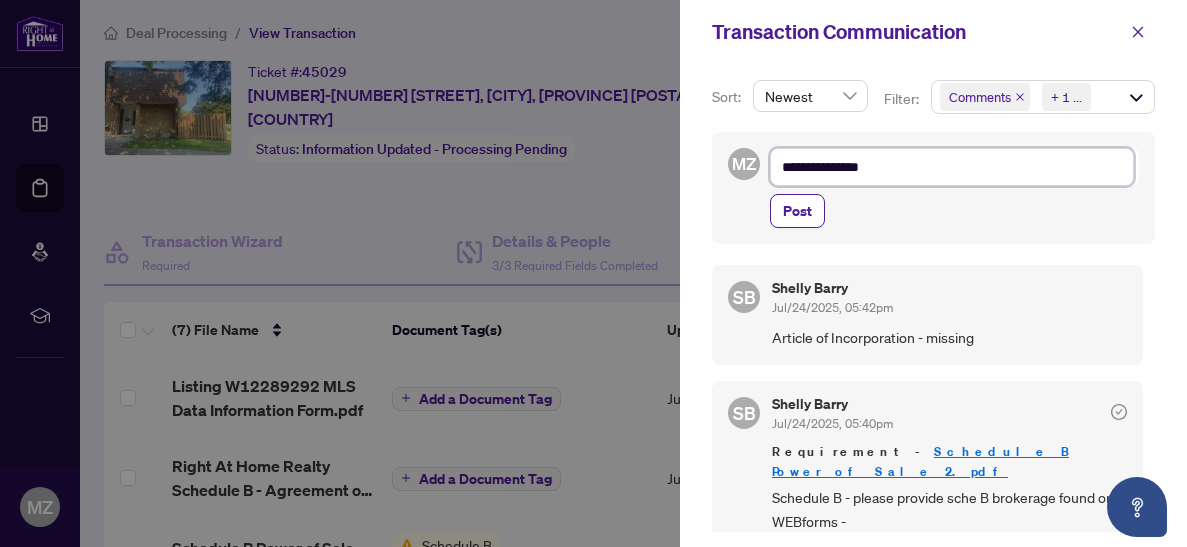 type on "**********" 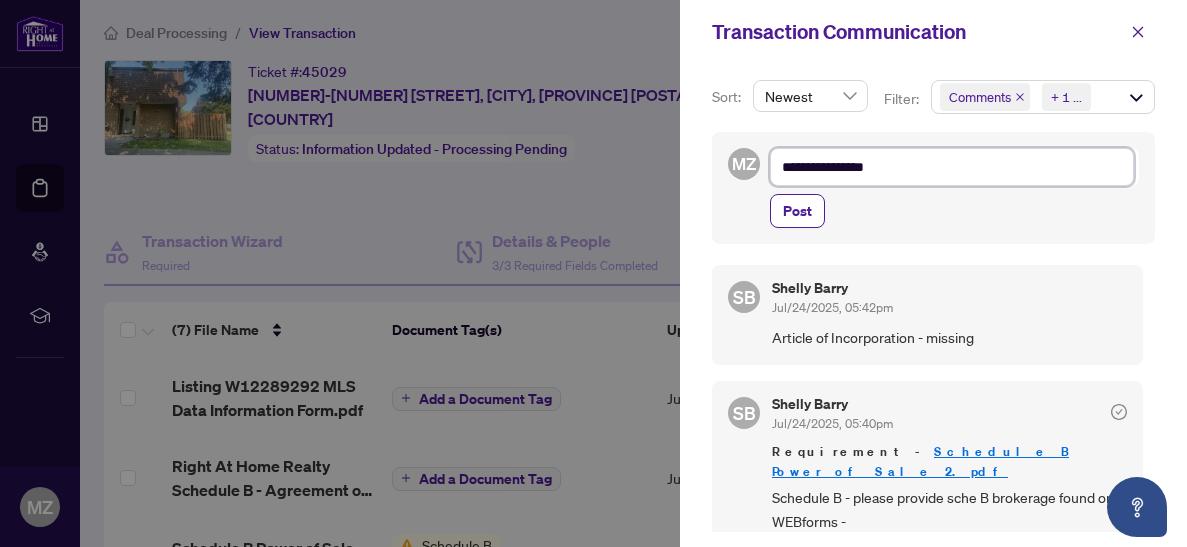 type on "**********" 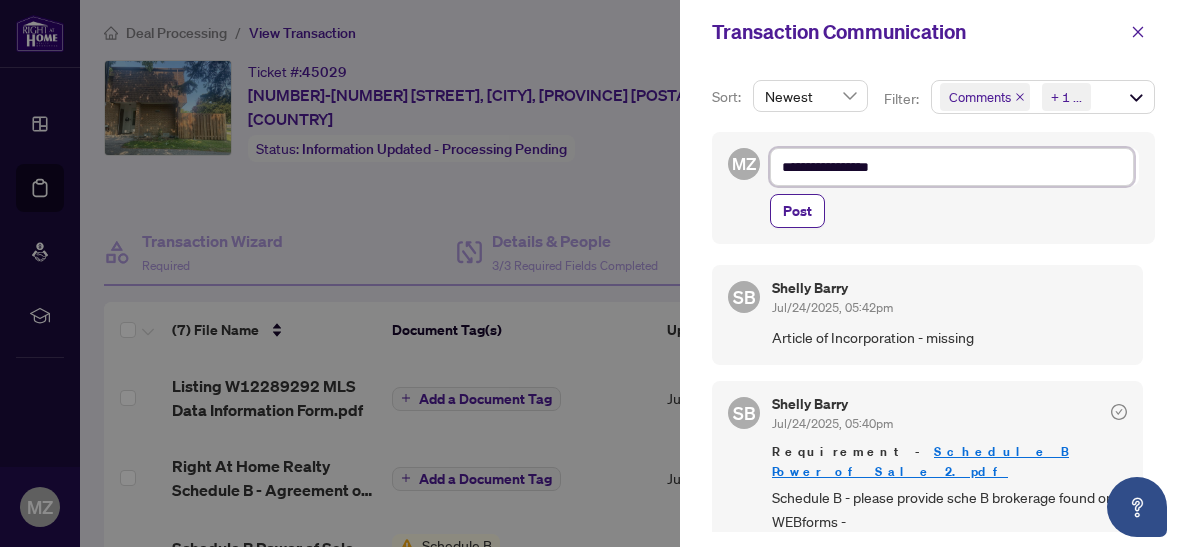 type on "**********" 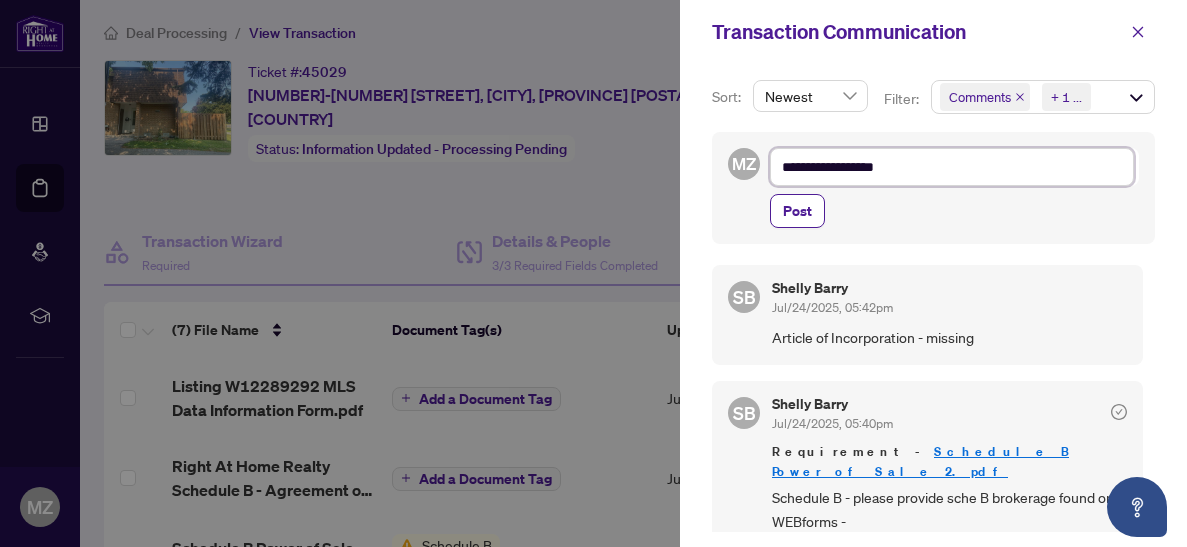 type on "**********" 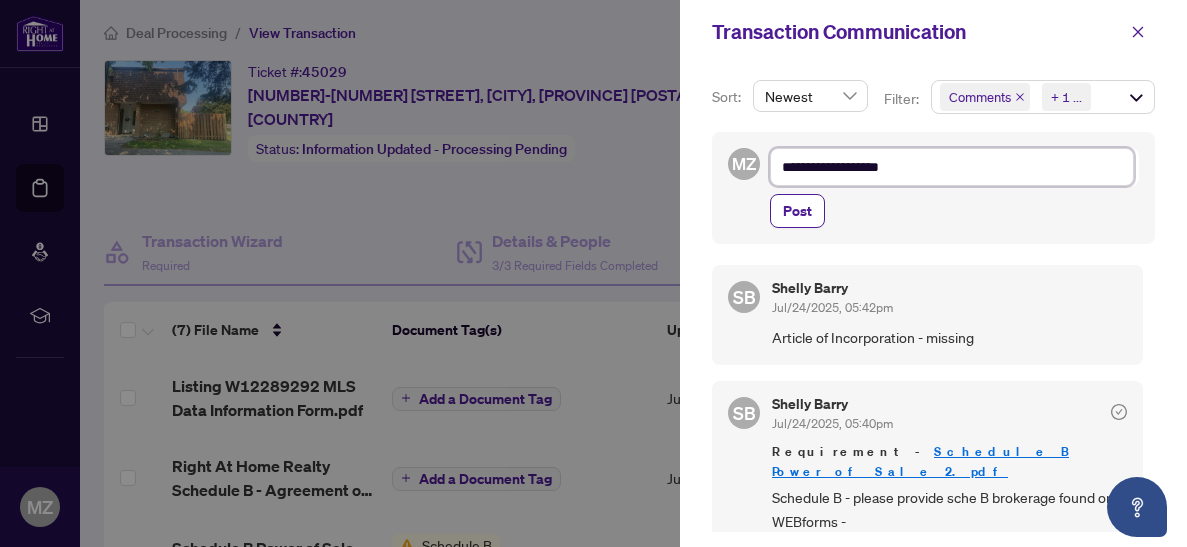 type on "**********" 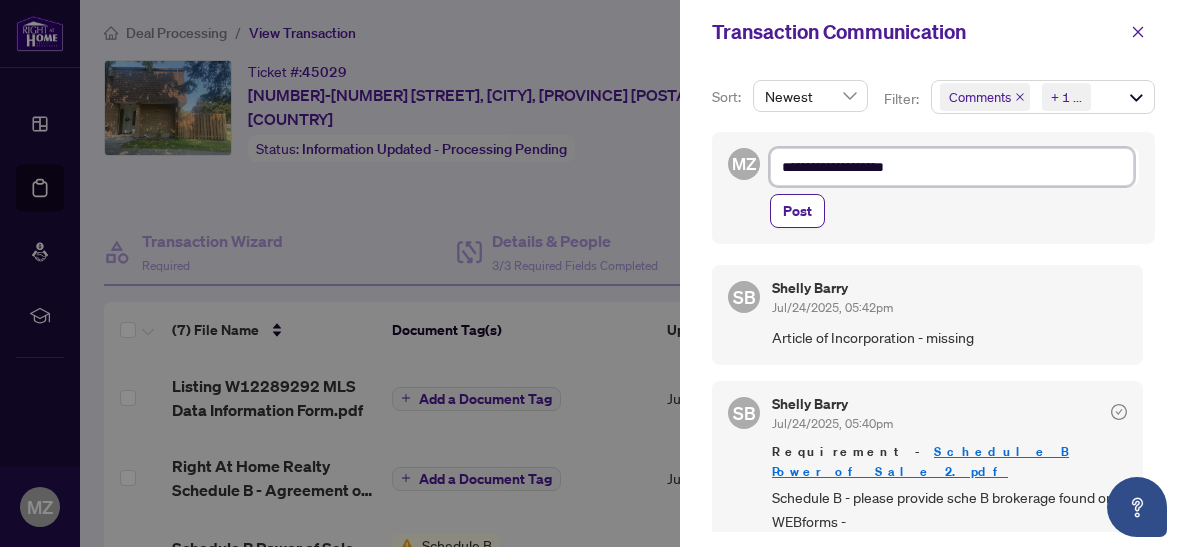 type on "**********" 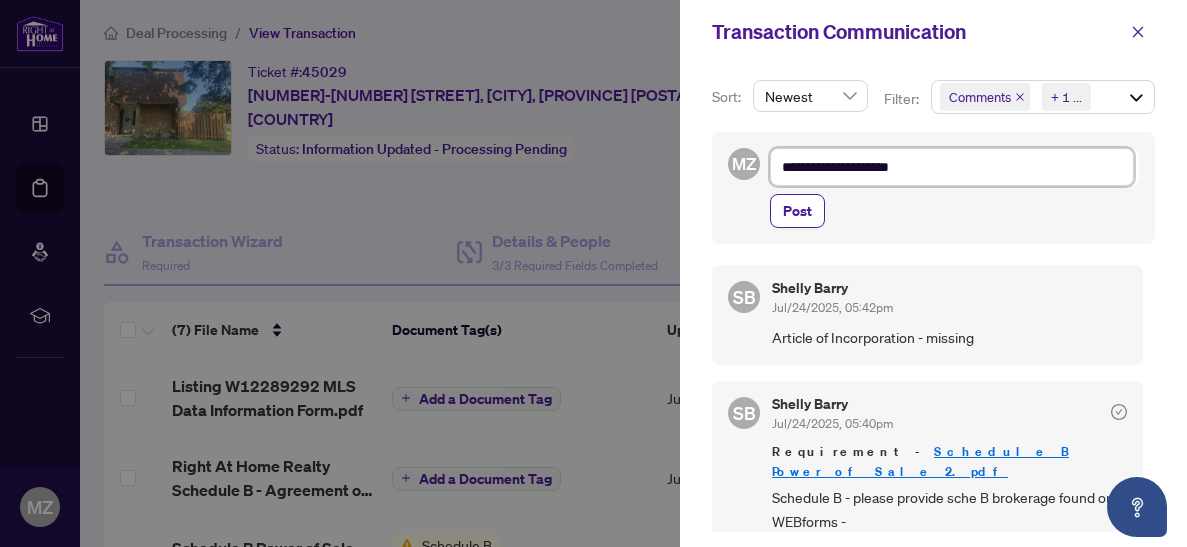 type on "**********" 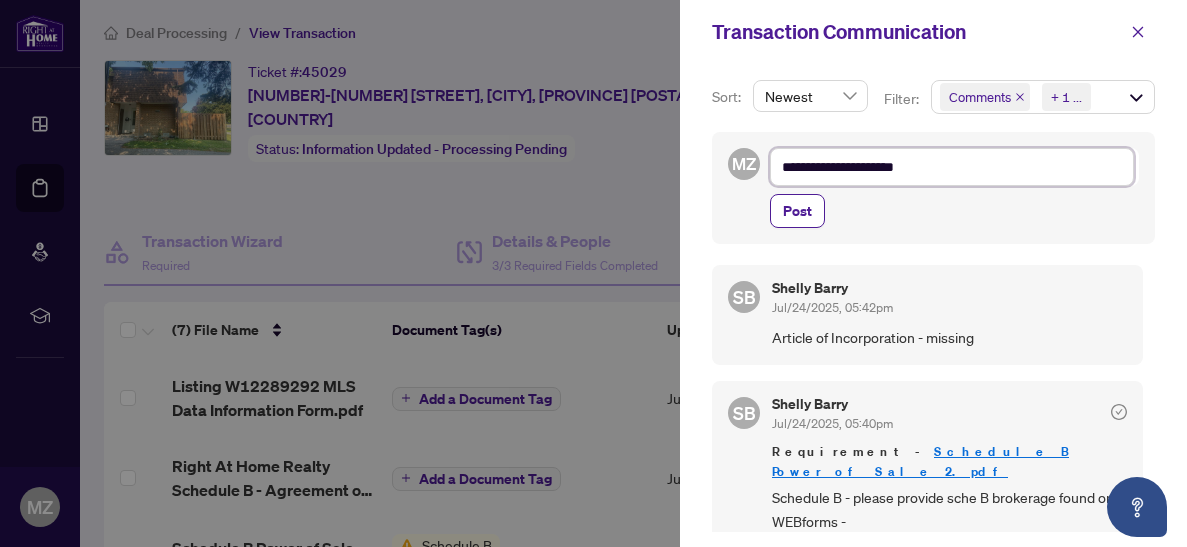 type on "**********" 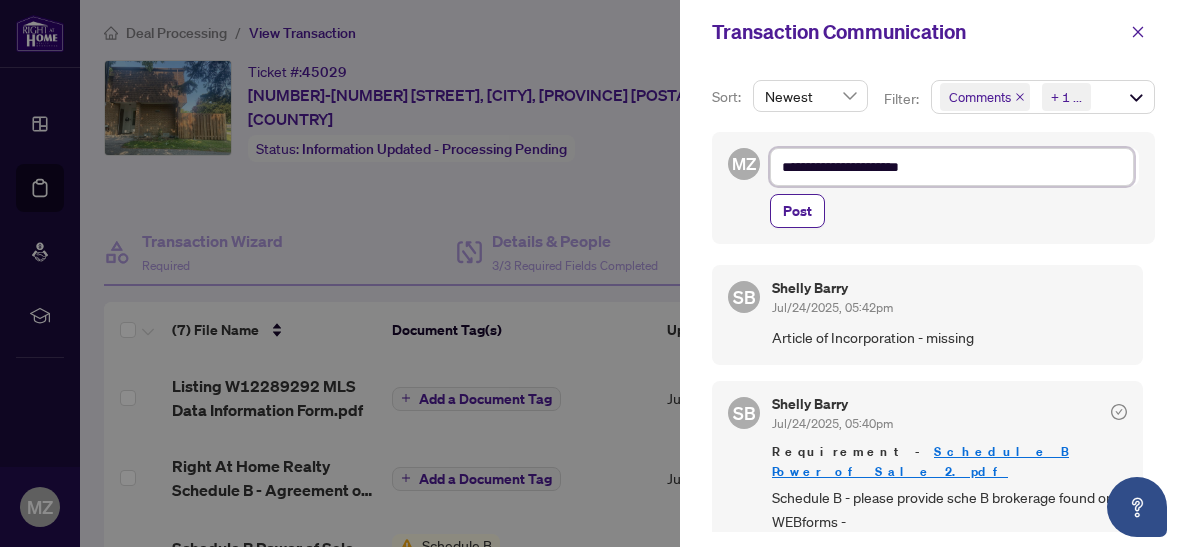 type on "**********" 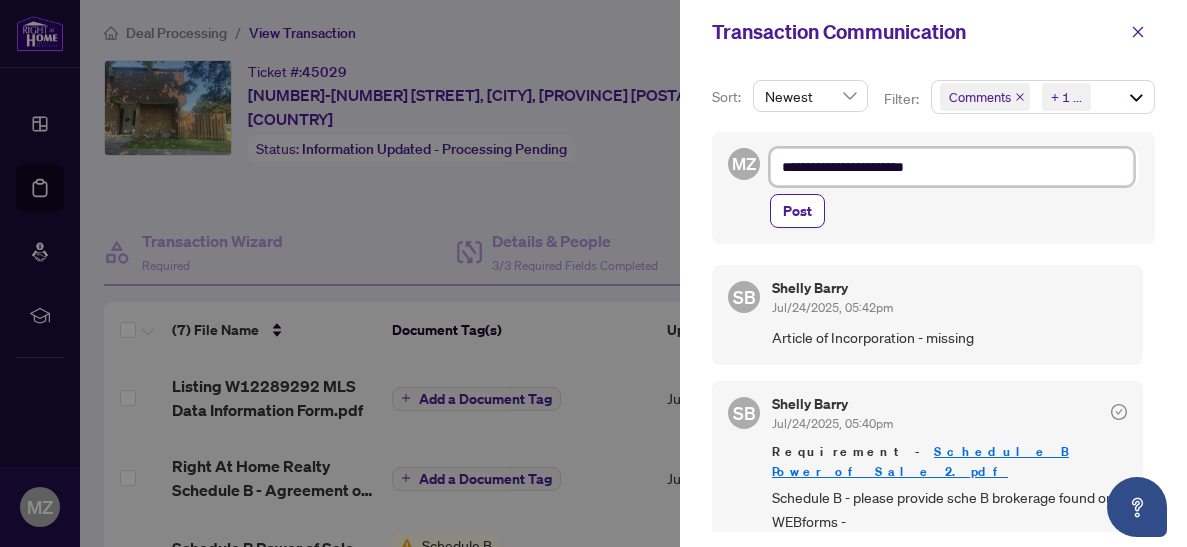 type on "**********" 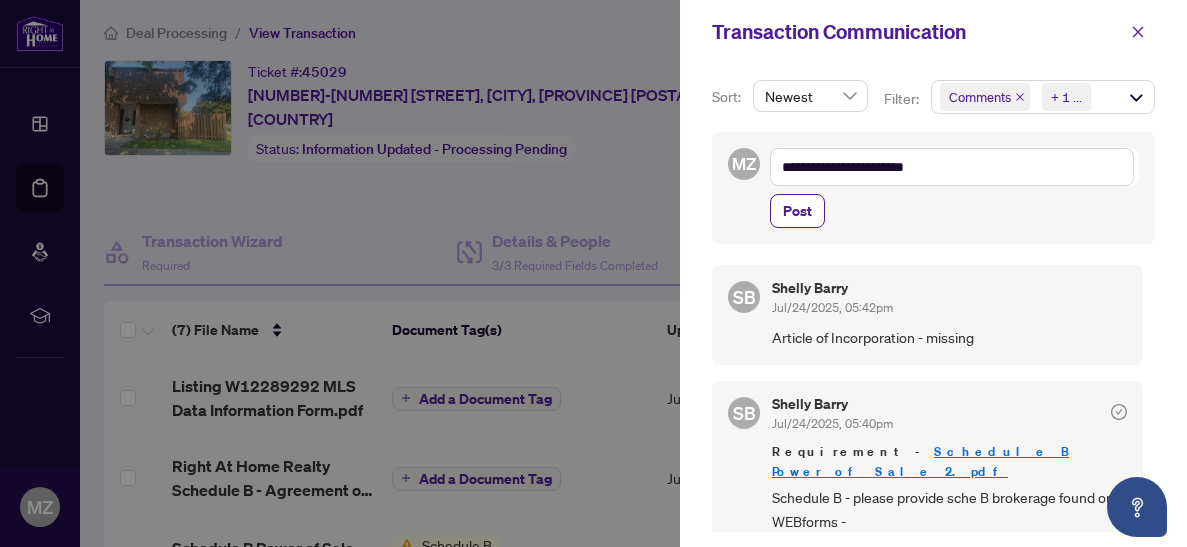 click on "Post" at bounding box center [797, 211] 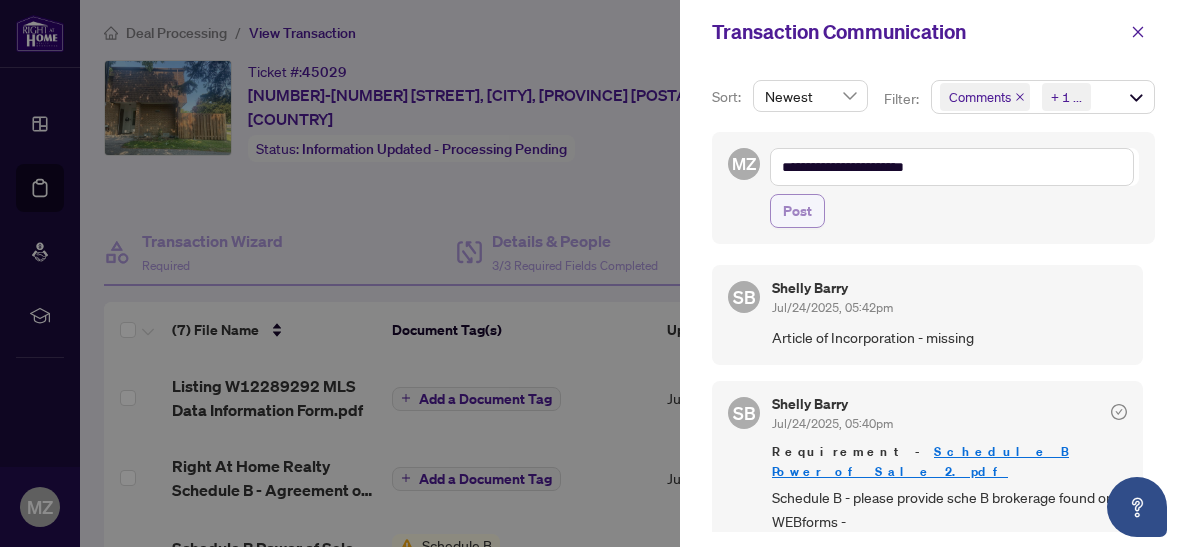 click on "Post" at bounding box center (797, 211) 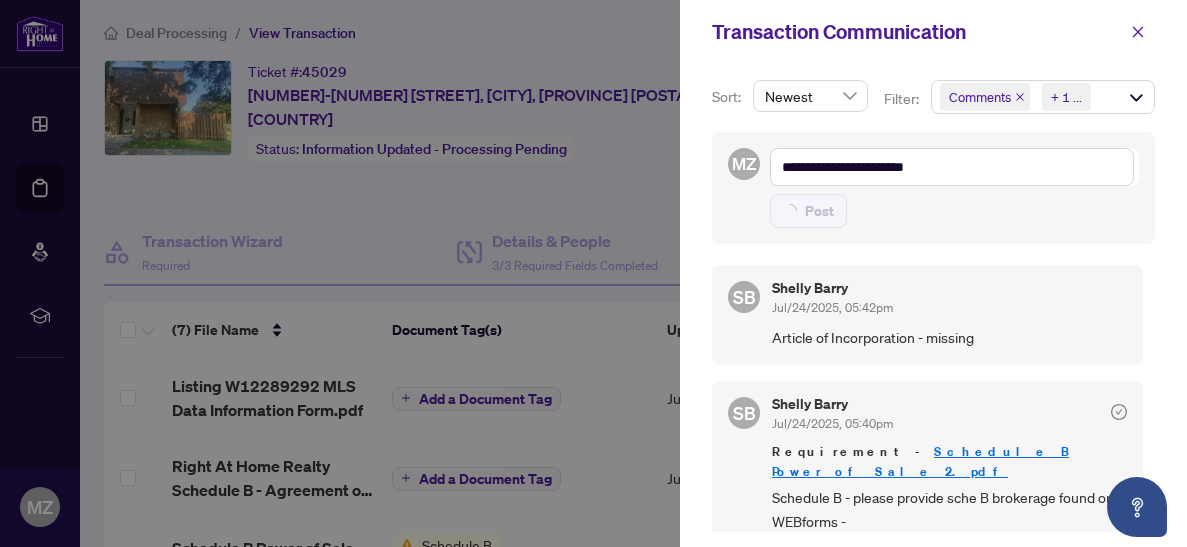 type 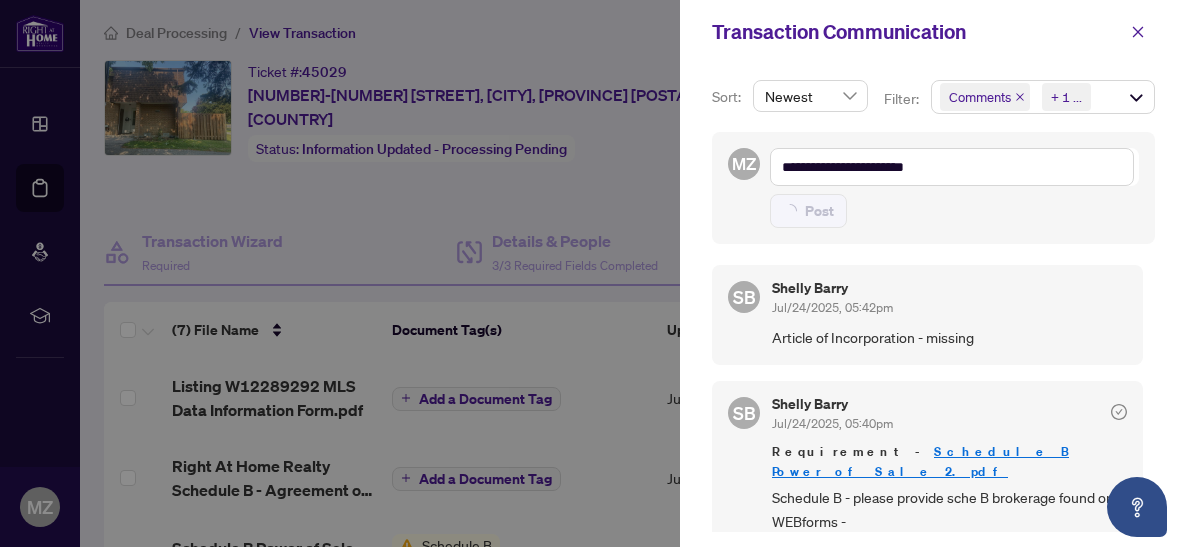 type on "**********" 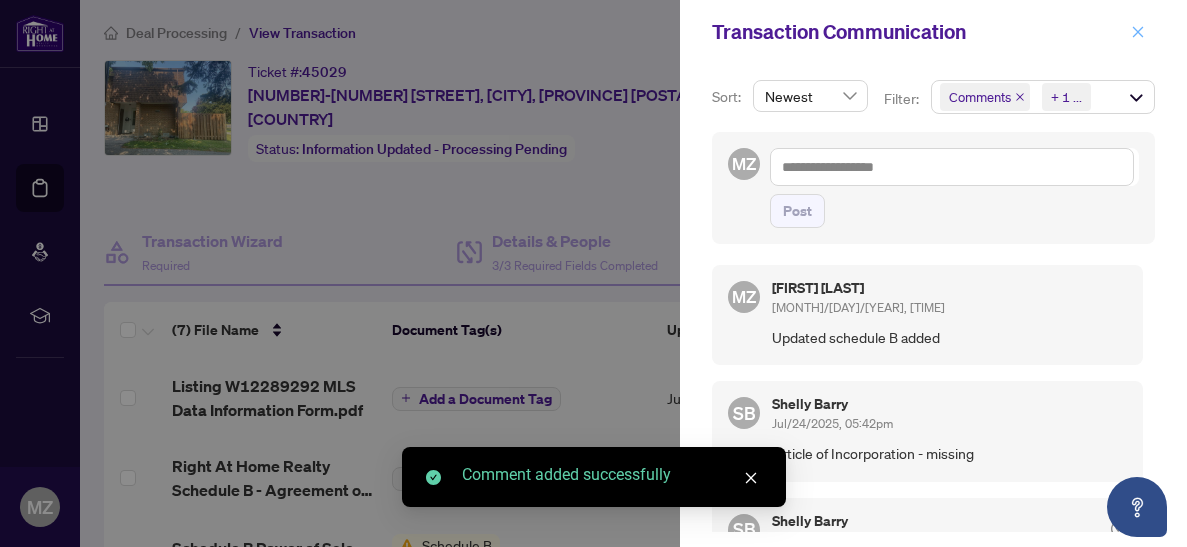 click at bounding box center (1138, 32) 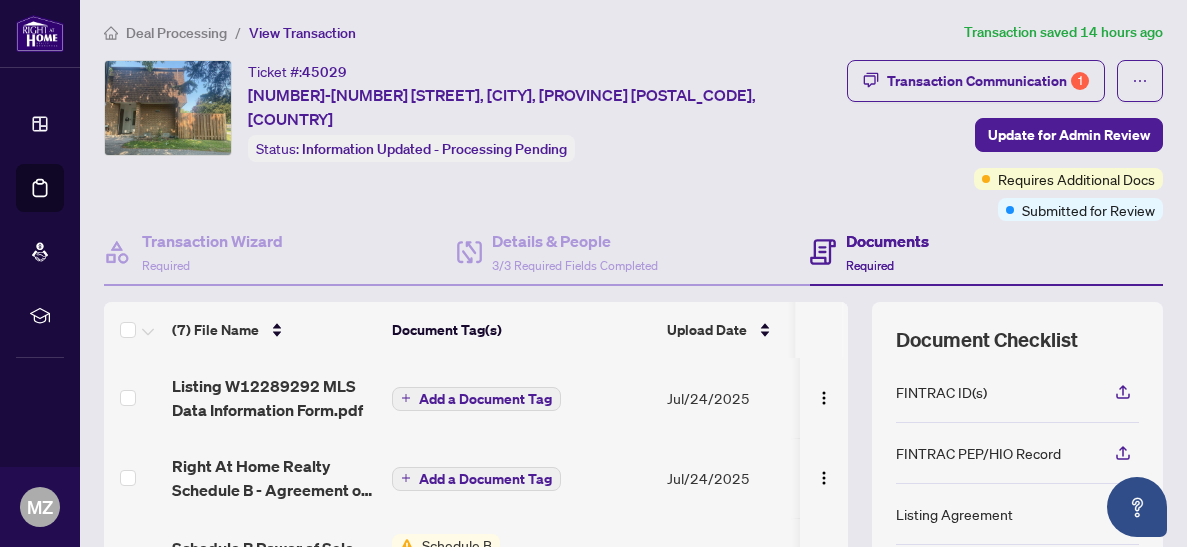 scroll, scrollTop: 0, scrollLeft: 0, axis: both 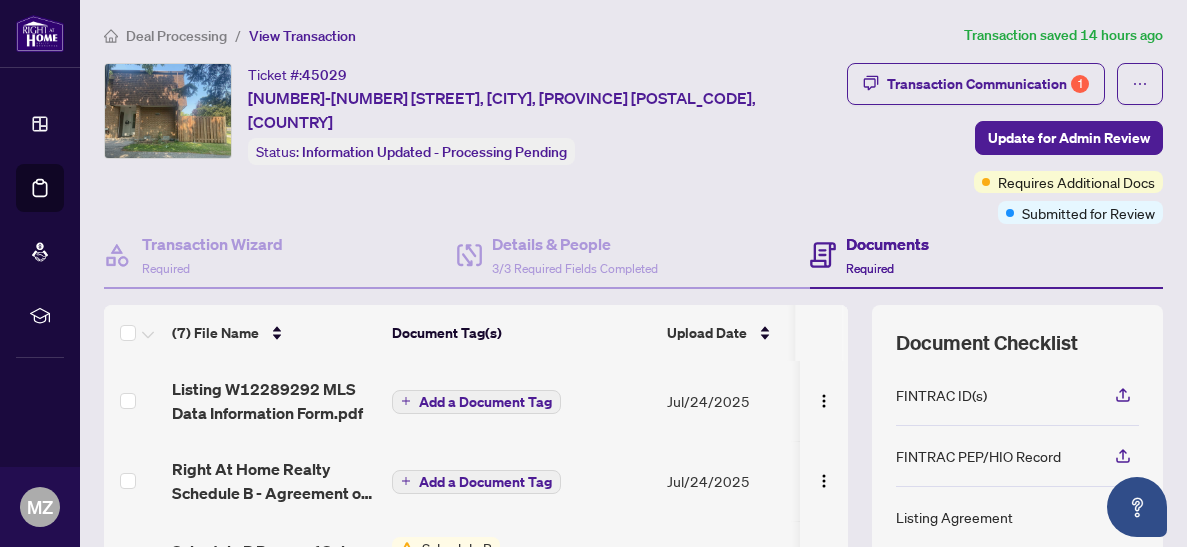 click 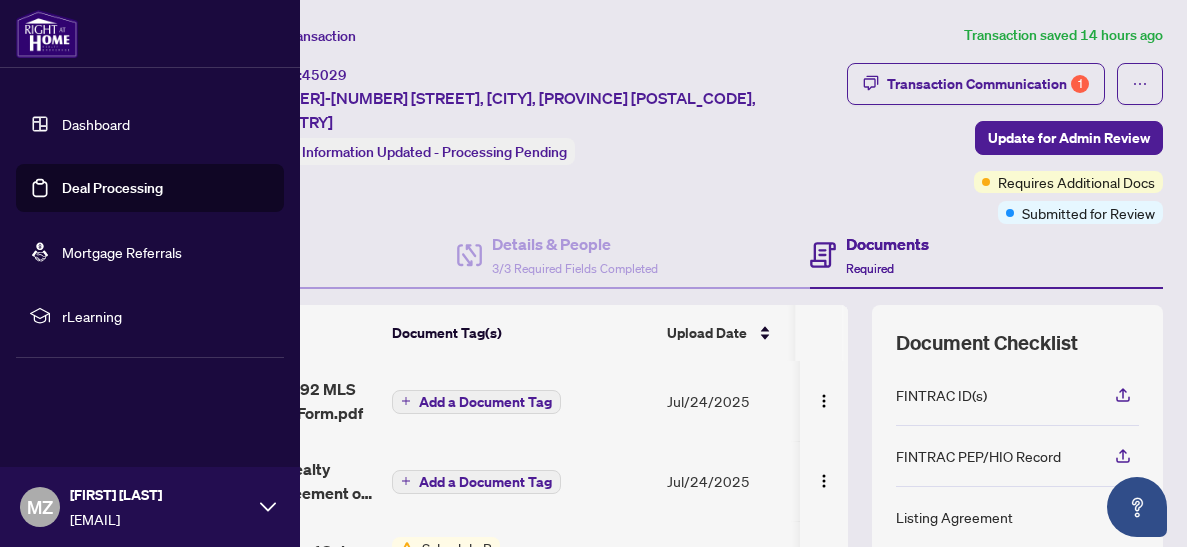 click on "Deal Processing" at bounding box center [112, 188] 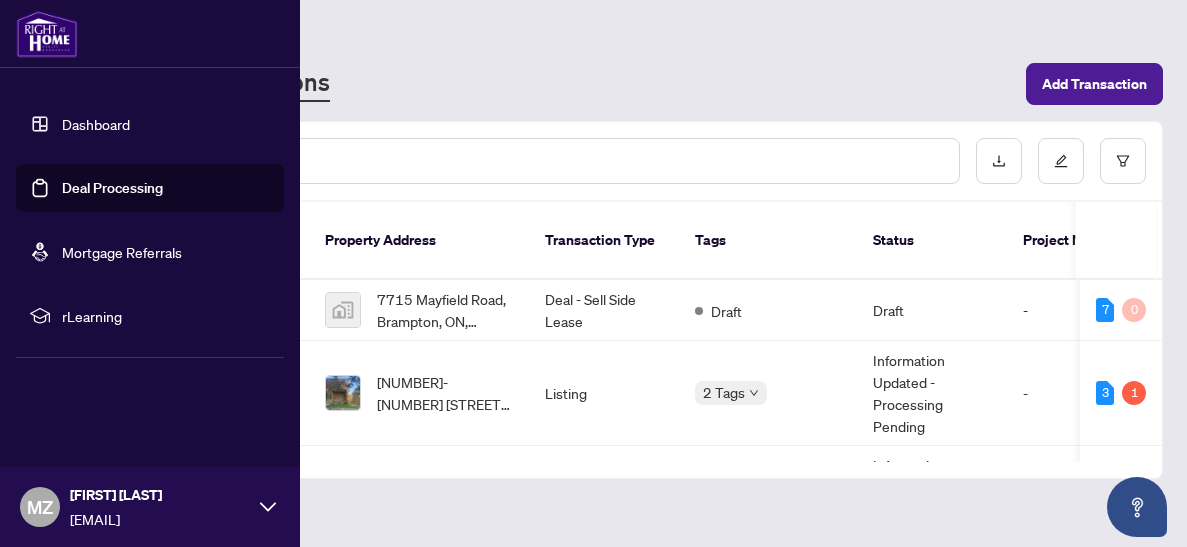 click on "Listing" at bounding box center [604, 393] 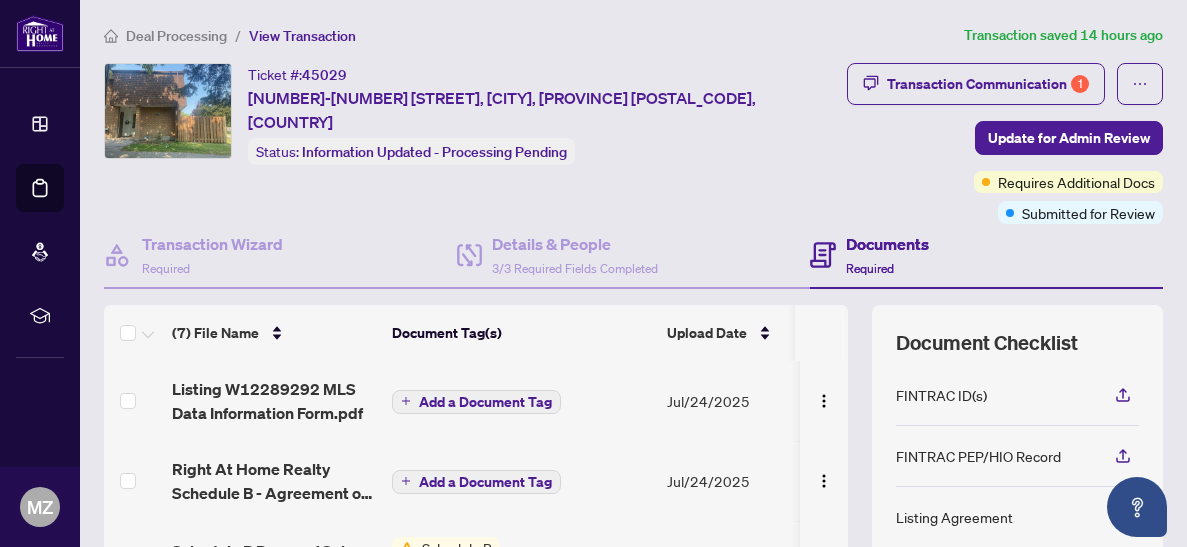 click on "Dashboard" at bounding box center (40, 124) 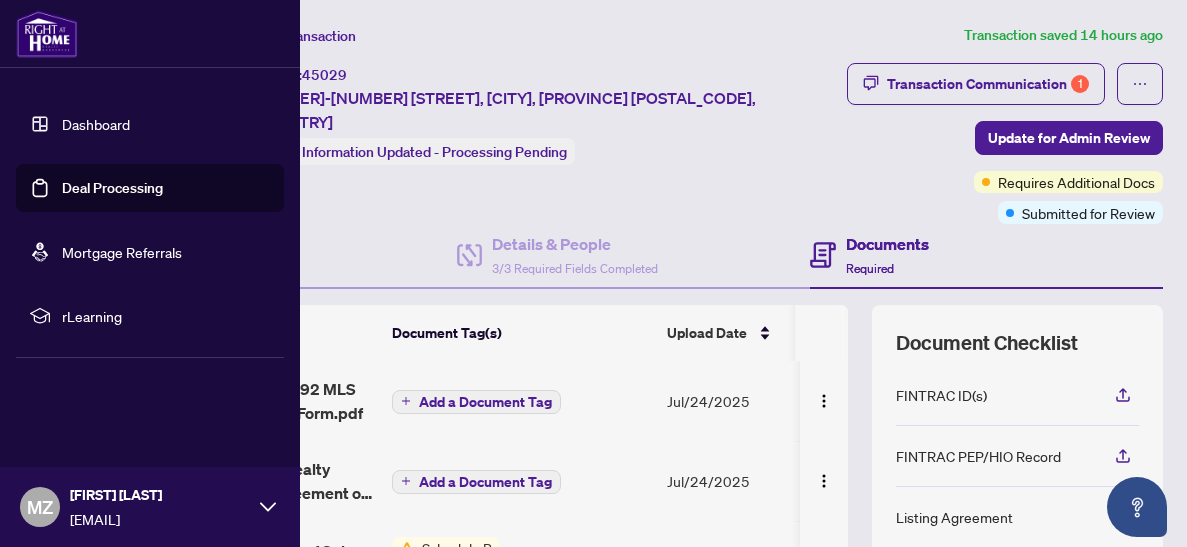 click on "Dashboard" at bounding box center [96, 124] 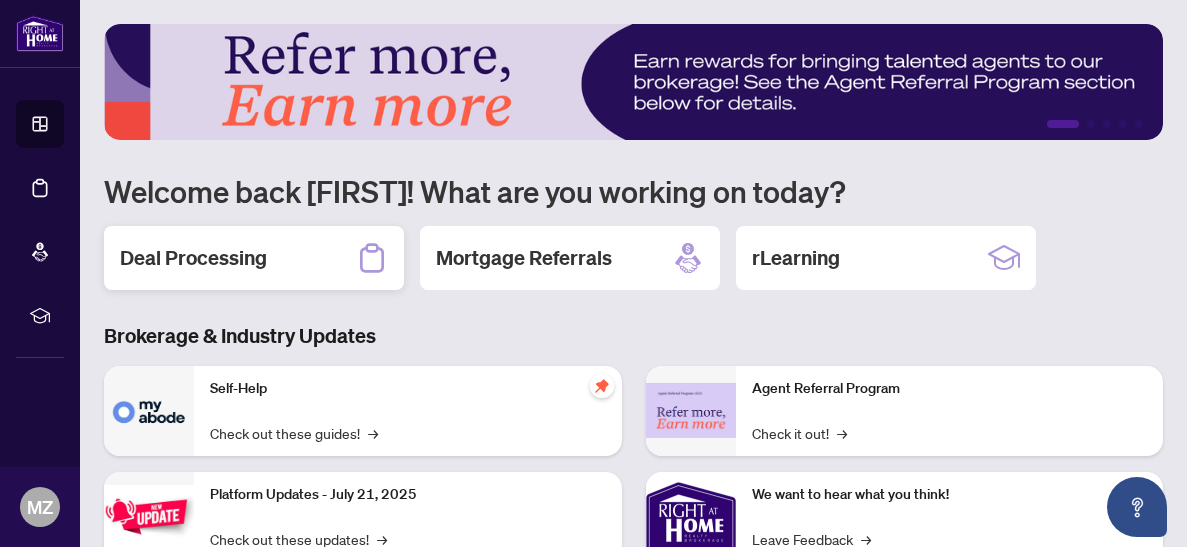 click on "Deal Processing" at bounding box center (254, 258) 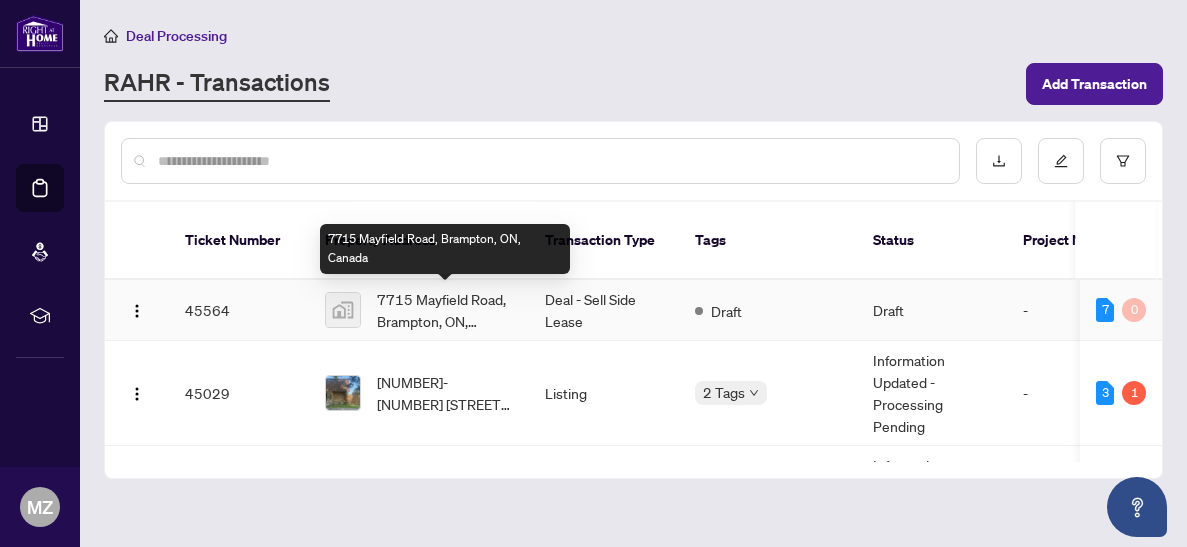 click on "7715 Mayfield Road, Brampton, ON, Canada" at bounding box center (445, 310) 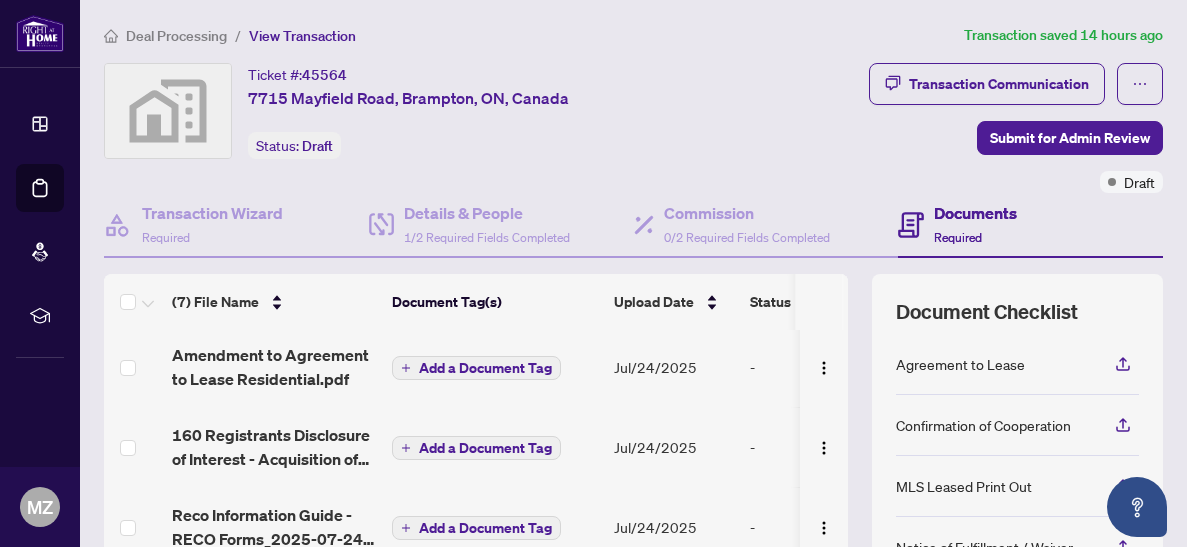 scroll, scrollTop: 251, scrollLeft: 0, axis: vertical 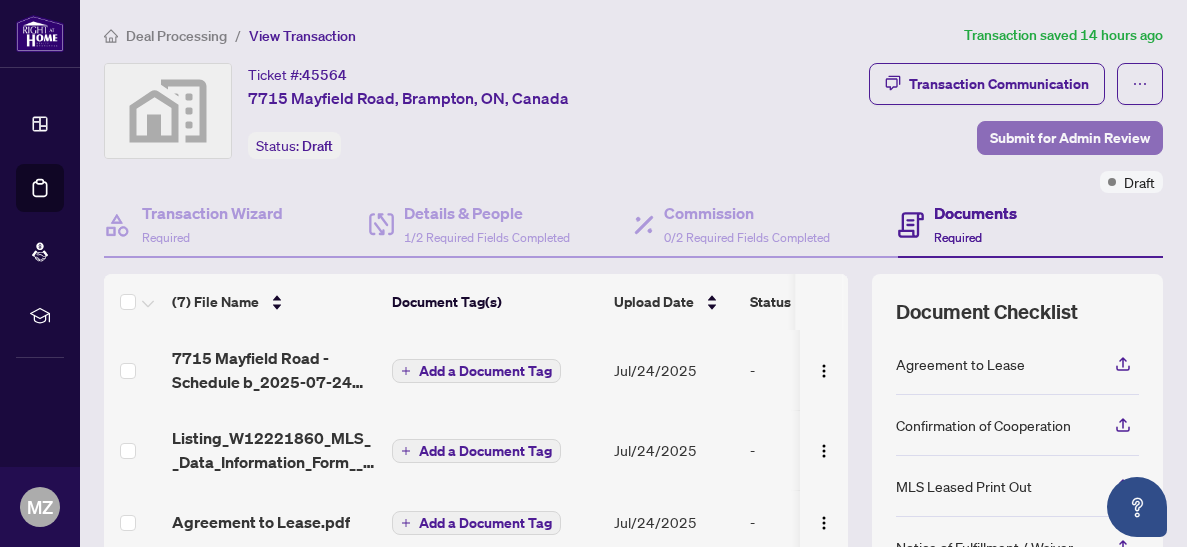 click on "Submit for Admin Review" at bounding box center (1070, 138) 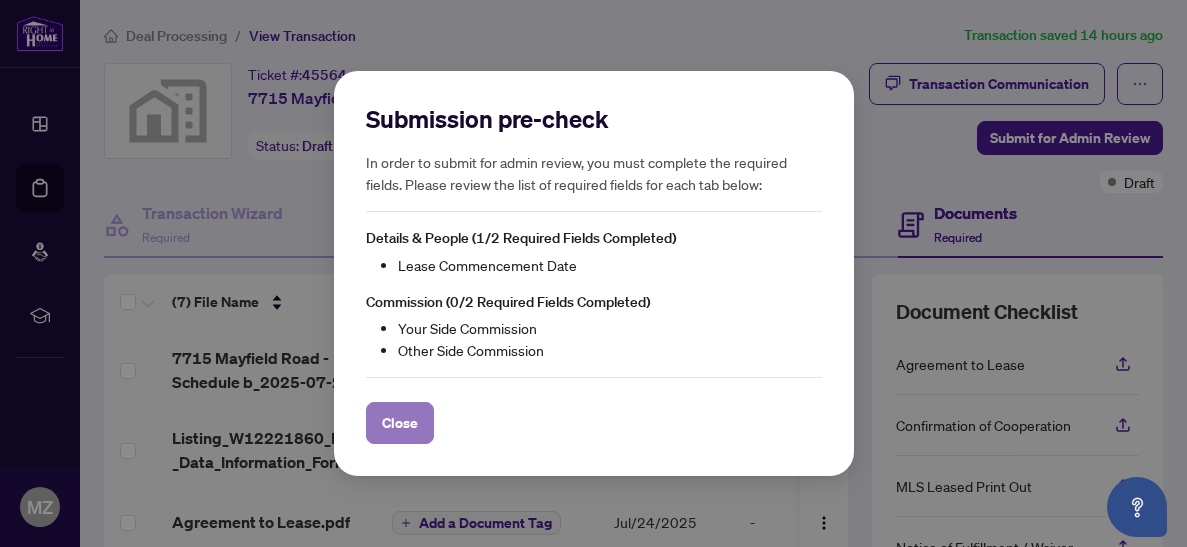 click on "Close" at bounding box center (400, 423) 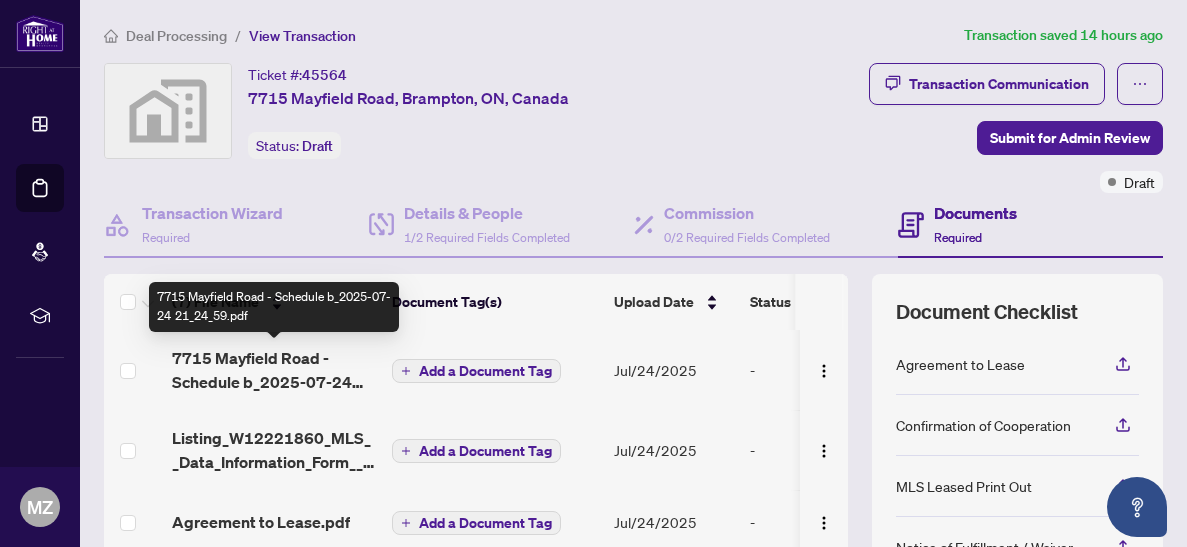 click on "7715 Mayfield Road - Schedule b_2025-07-24 21_24_59.pdf" at bounding box center (274, 370) 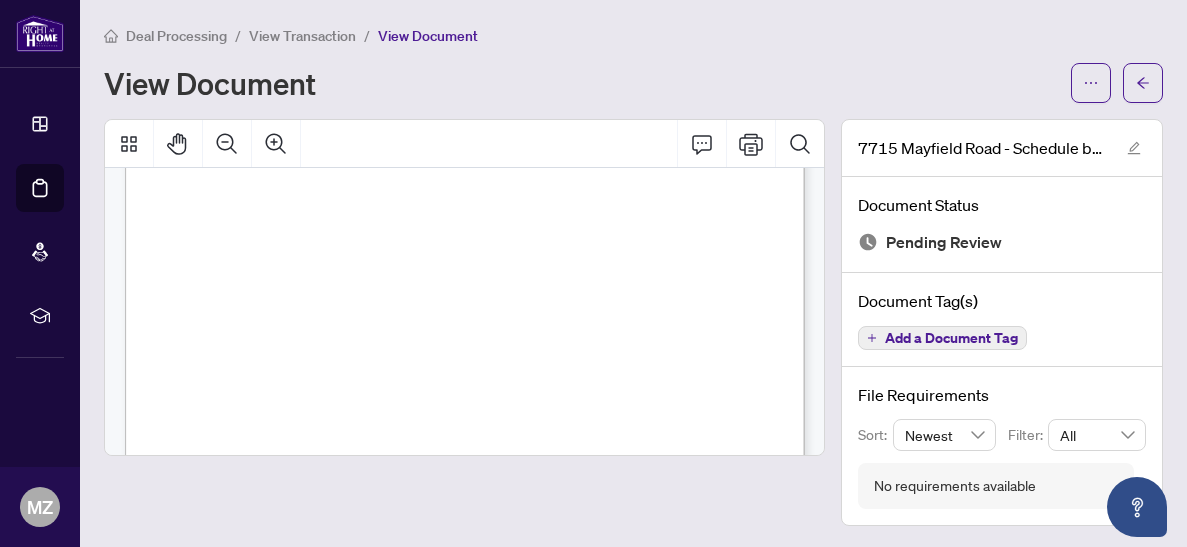 scroll, scrollTop: 0, scrollLeft: 0, axis: both 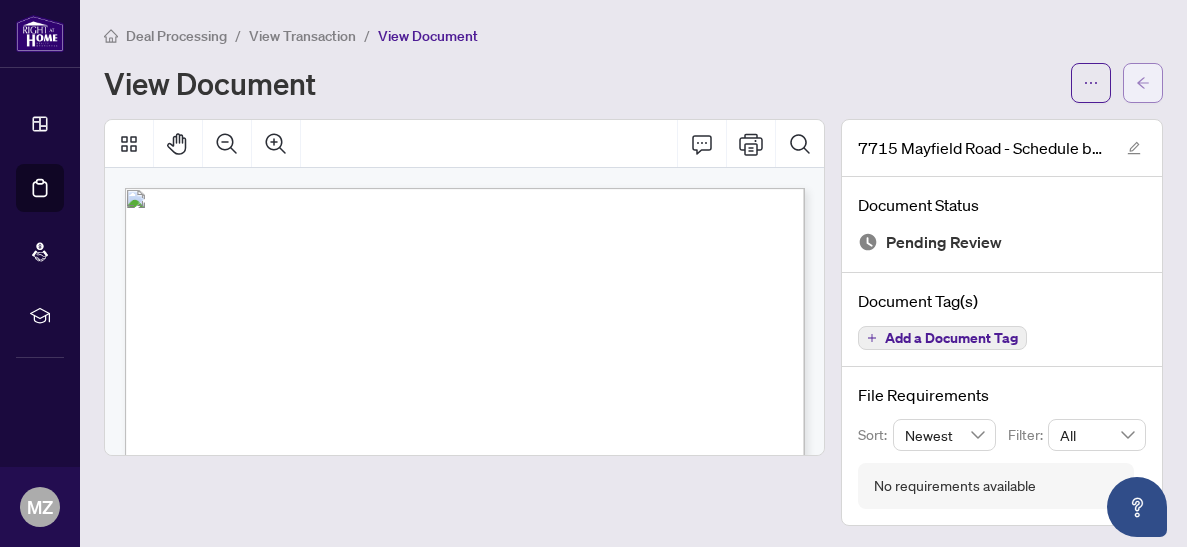 click 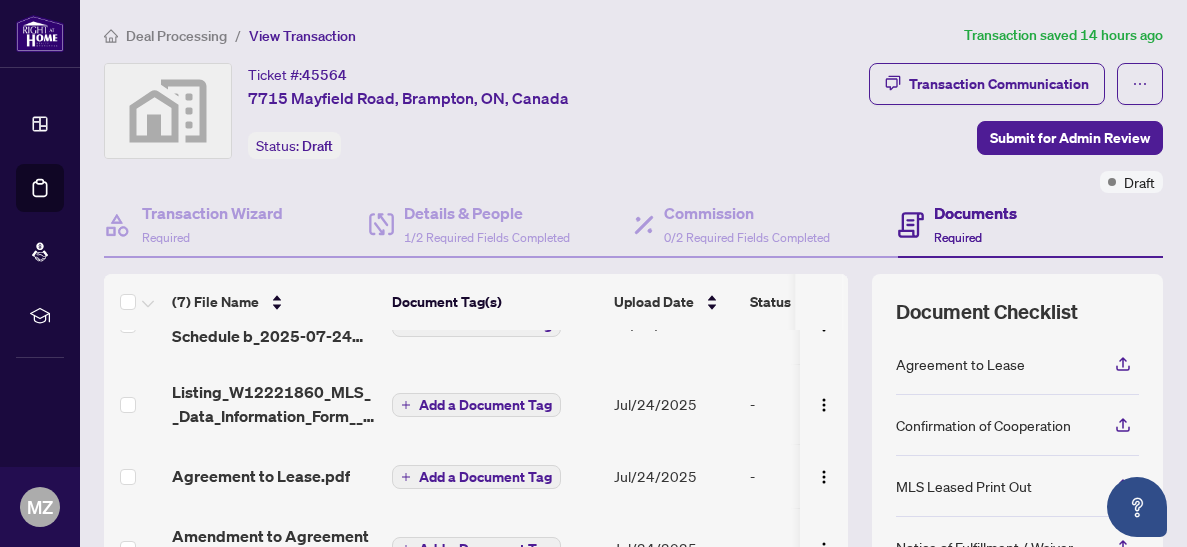 scroll, scrollTop: 0, scrollLeft: 0, axis: both 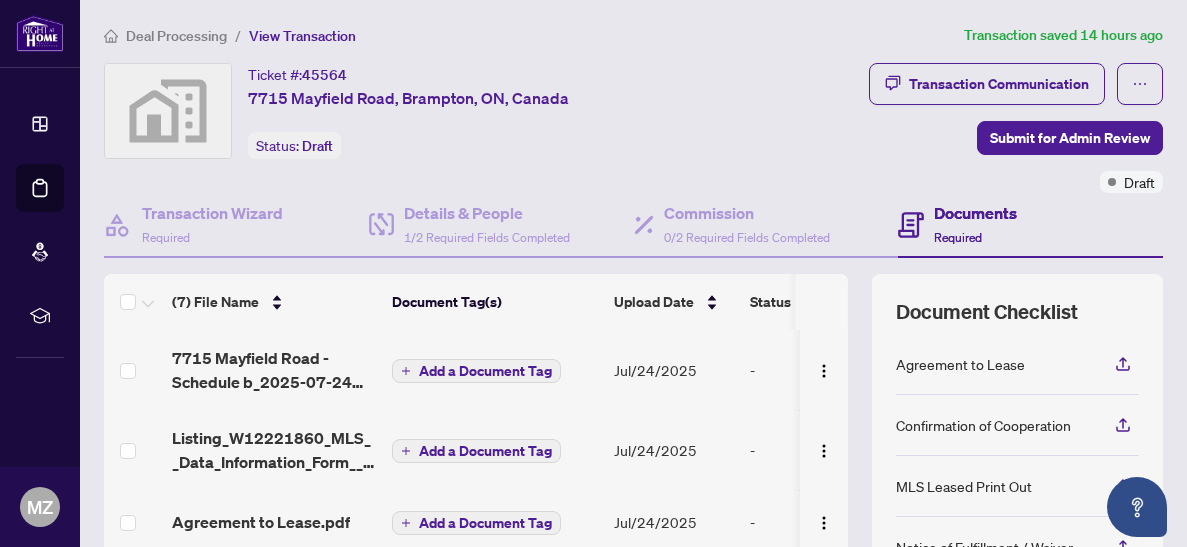 click on "Listing_W12221860_MLS__Data_Information_Form__2_.pdf" at bounding box center (274, 450) 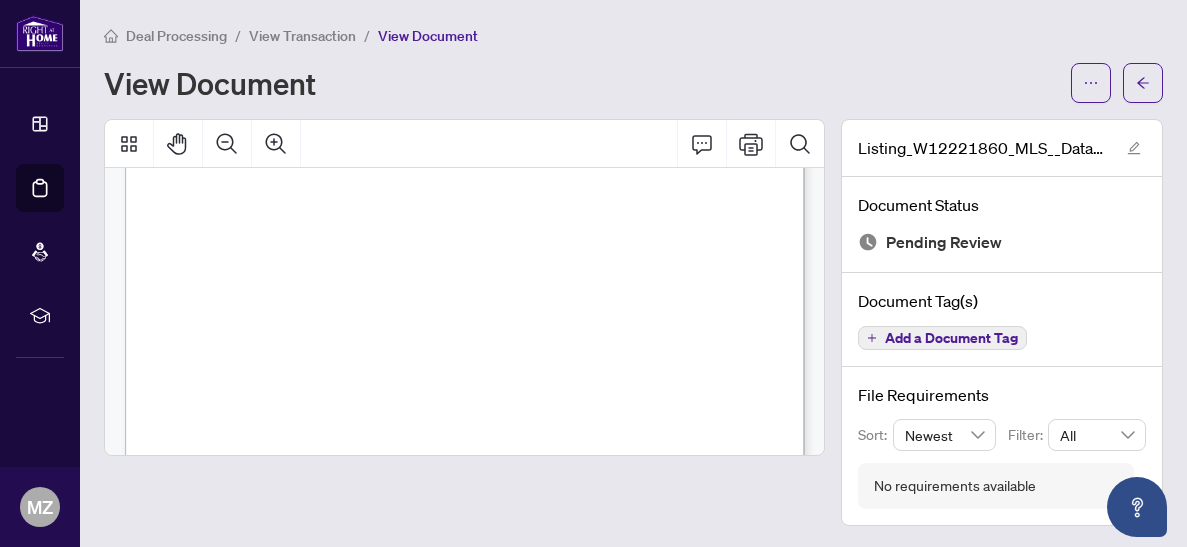 scroll, scrollTop: 0, scrollLeft: 0, axis: both 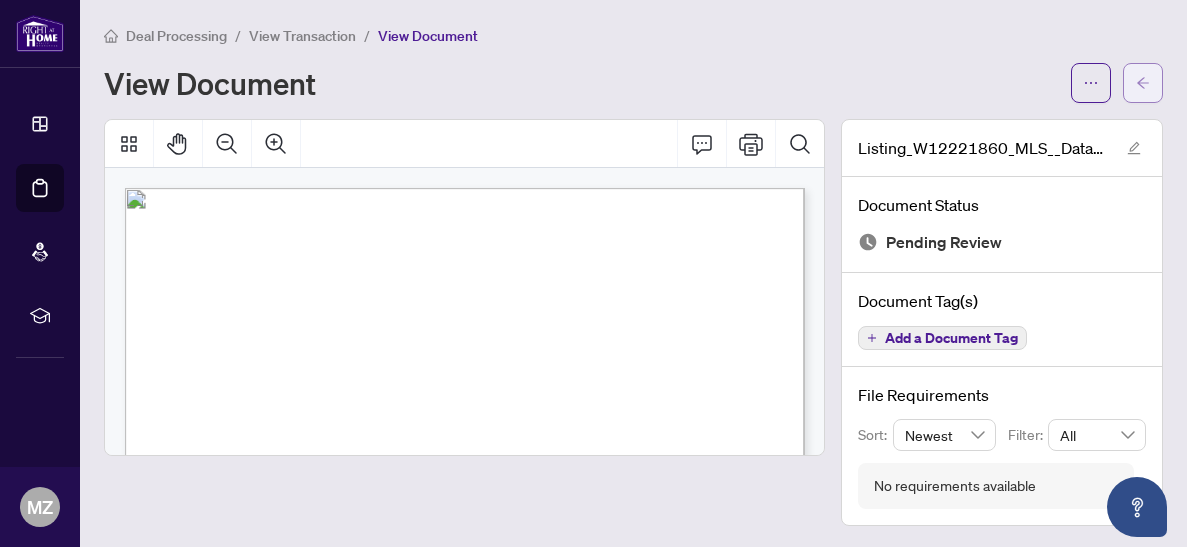 click at bounding box center (1143, 83) 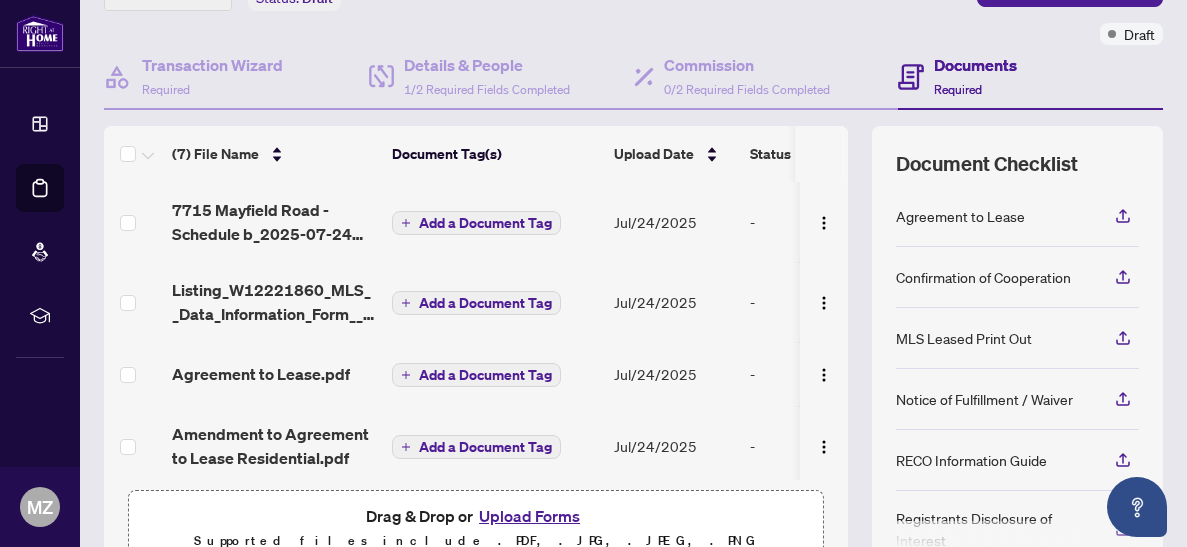 scroll, scrollTop: 155, scrollLeft: 0, axis: vertical 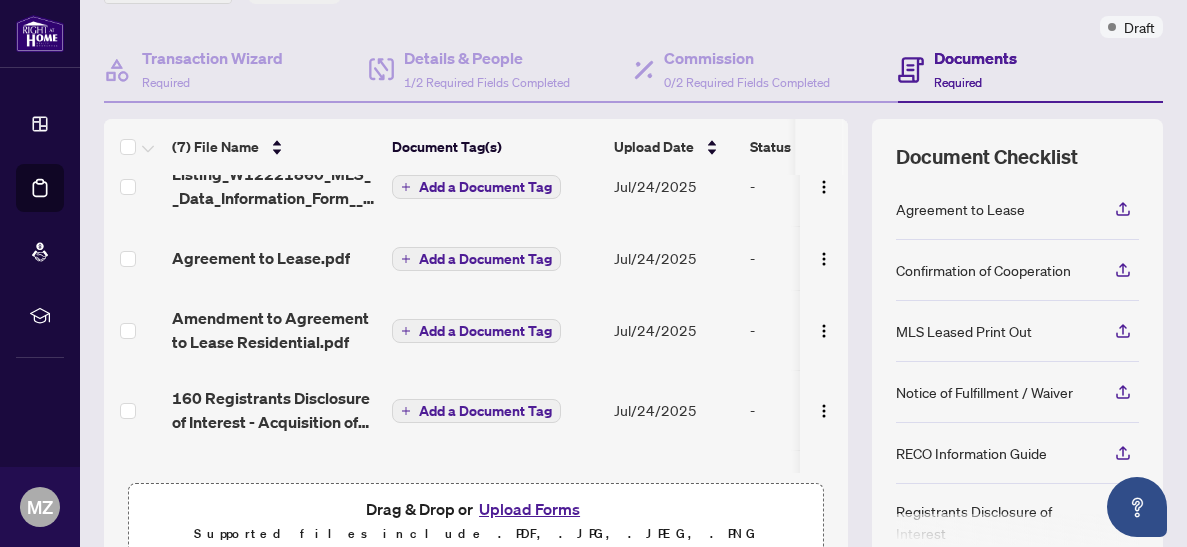 click on "Agreement to Lease.pdf" at bounding box center [261, 258] 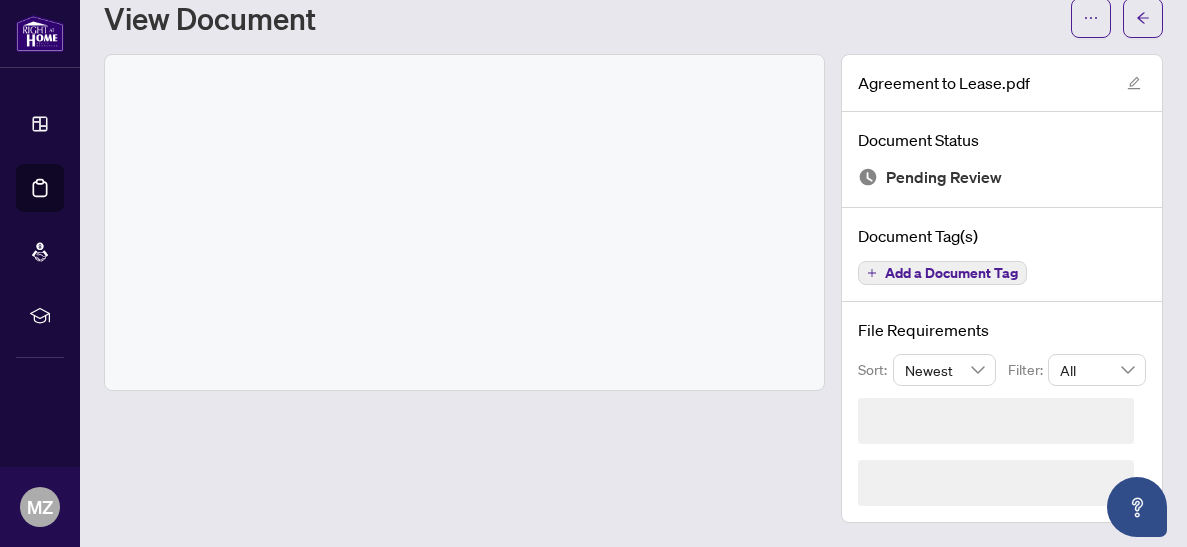 scroll, scrollTop: 0, scrollLeft: 0, axis: both 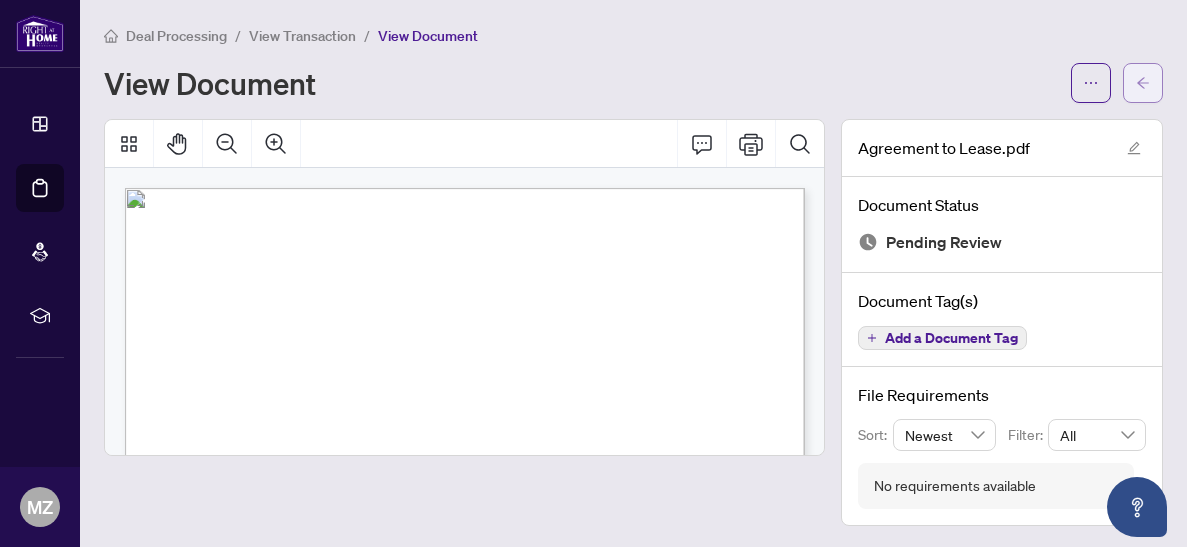 click at bounding box center (1143, 83) 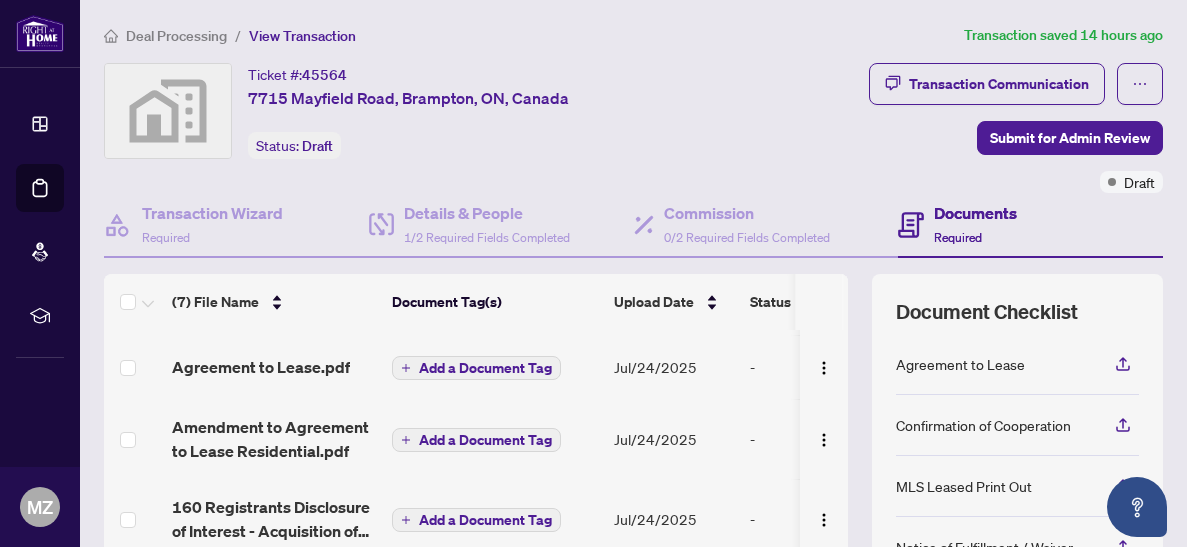 scroll, scrollTop: 157, scrollLeft: 0, axis: vertical 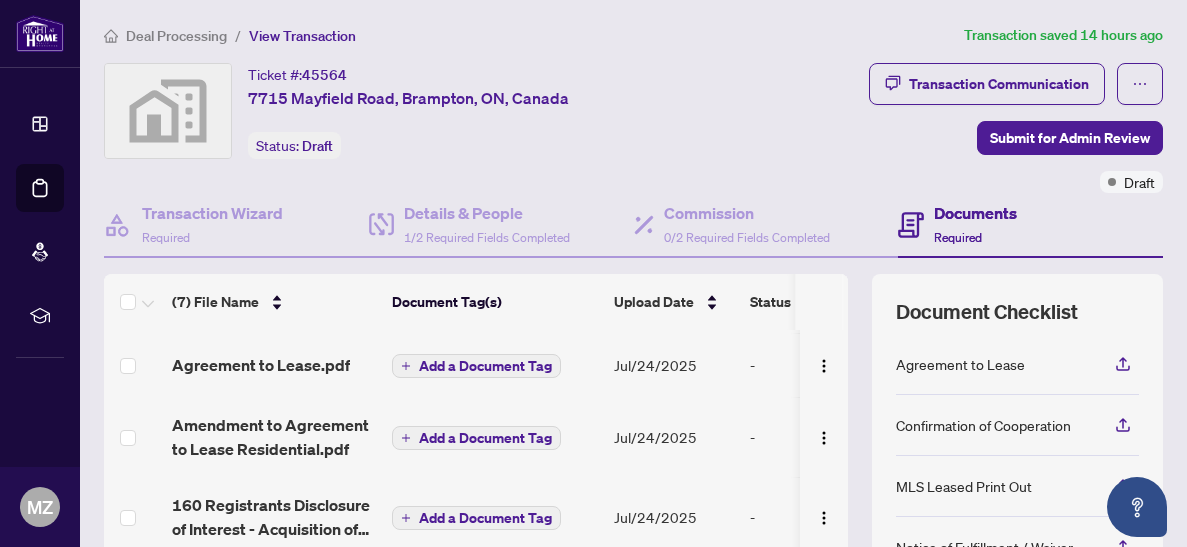 click on "Amendment to Agreement to Lease   Residential.pdf" at bounding box center [274, 437] 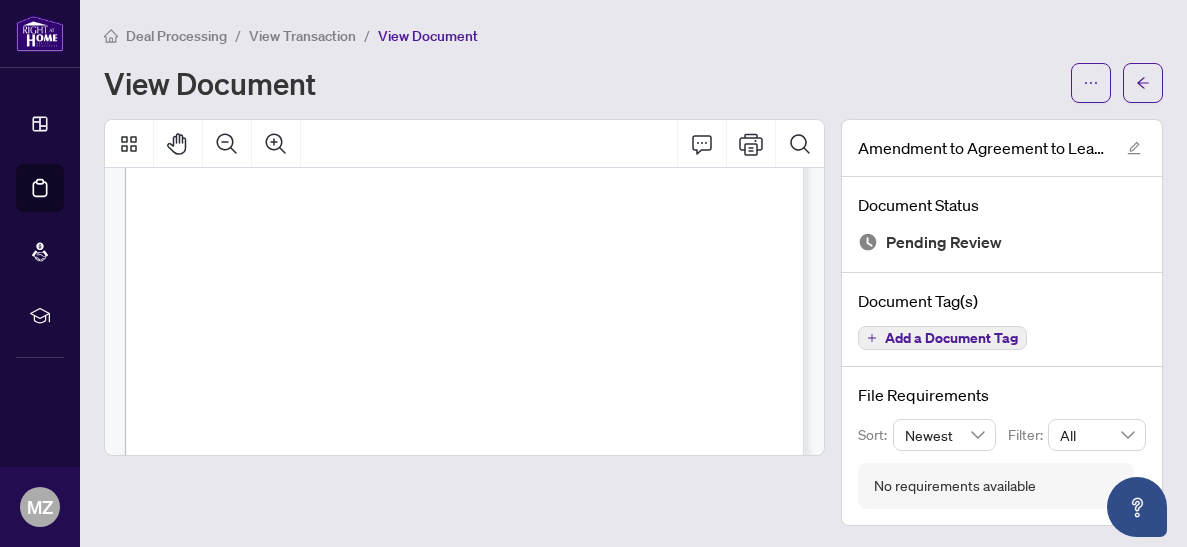 scroll, scrollTop: 0, scrollLeft: 0, axis: both 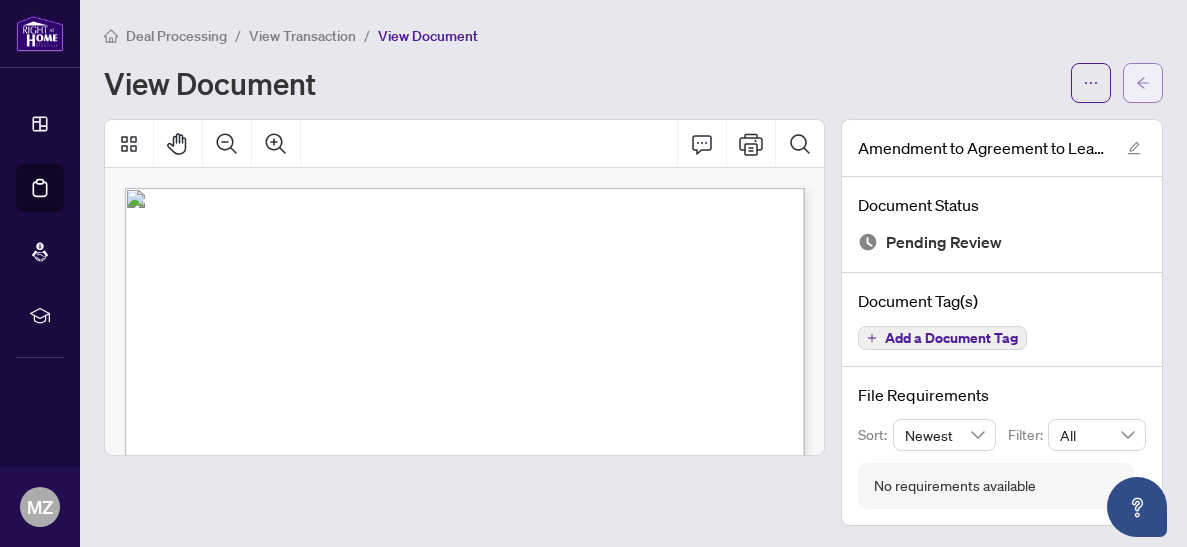 click 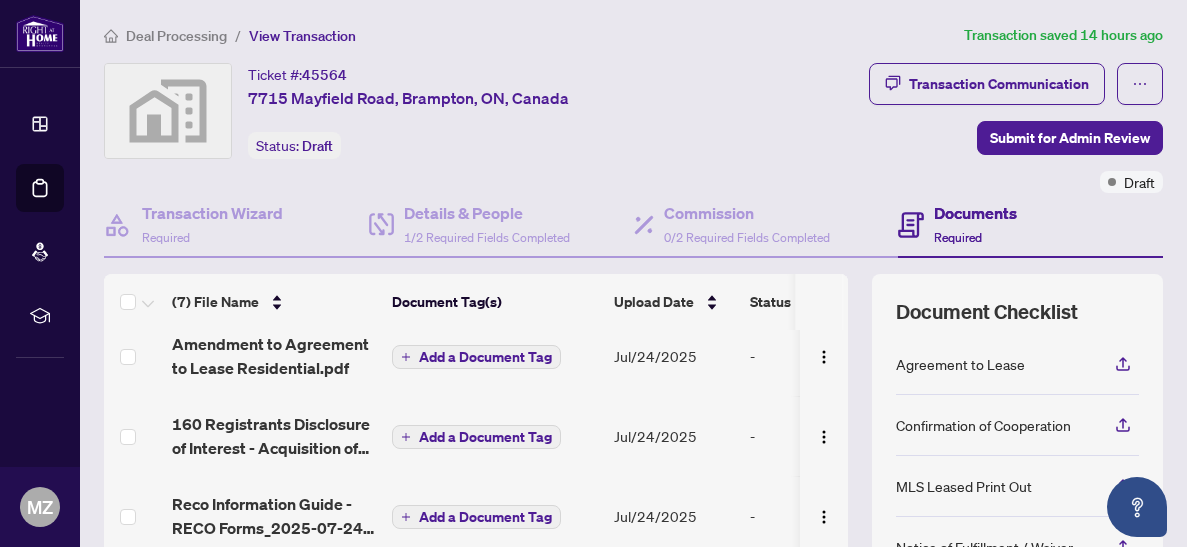 scroll, scrollTop: 239, scrollLeft: 0, axis: vertical 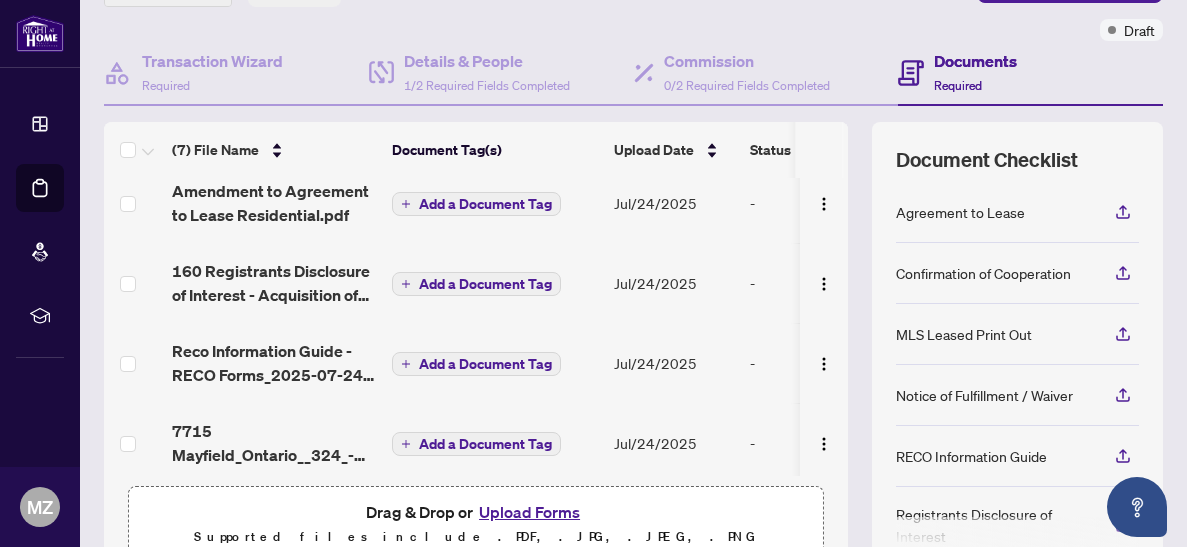 click on "160 Registrants Disclosure of Interest - Acquisition of Property - PropTx-OREA_2025-07-24 20_57_00.pdf" at bounding box center (274, 283) 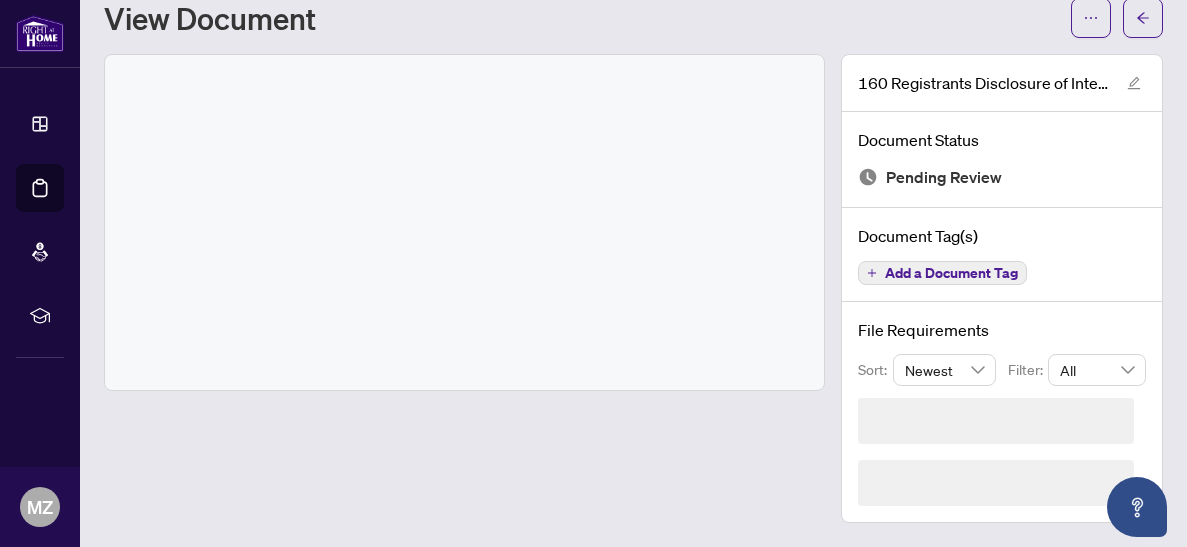 scroll, scrollTop: 0, scrollLeft: 0, axis: both 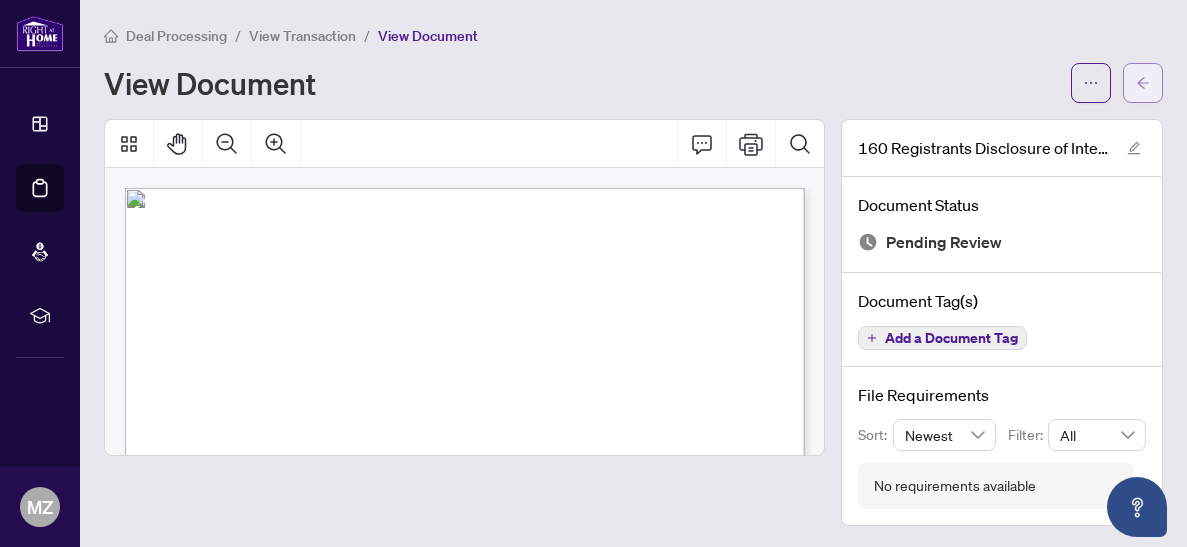 click at bounding box center (1143, 83) 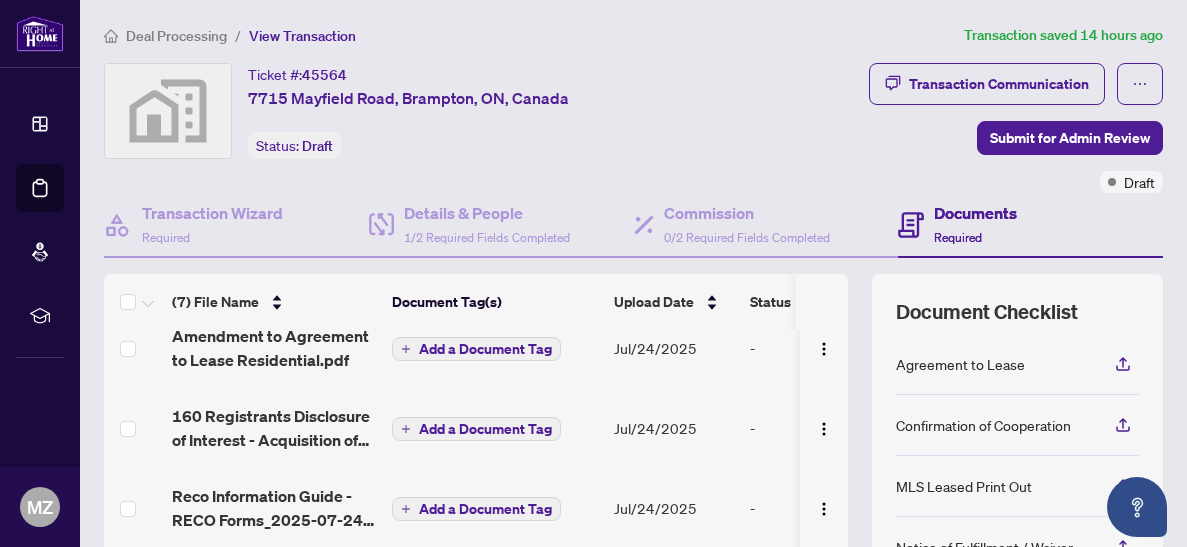 scroll, scrollTop: 251, scrollLeft: 0, axis: vertical 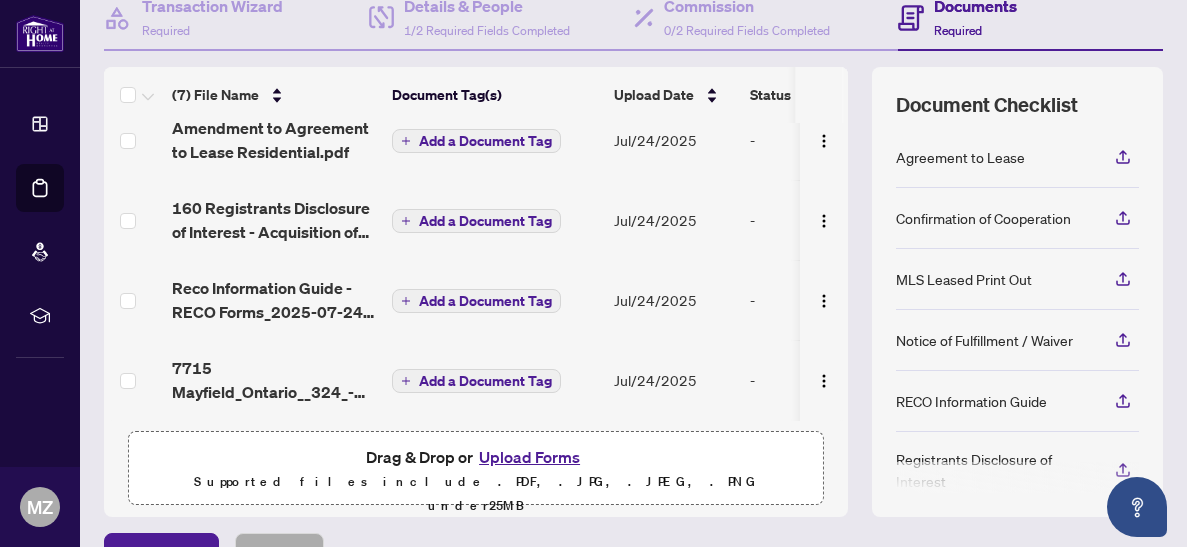 click on "Reco Information Guide - RECO Forms_2025-07-24 20_54_54.pdf" at bounding box center [274, 300] 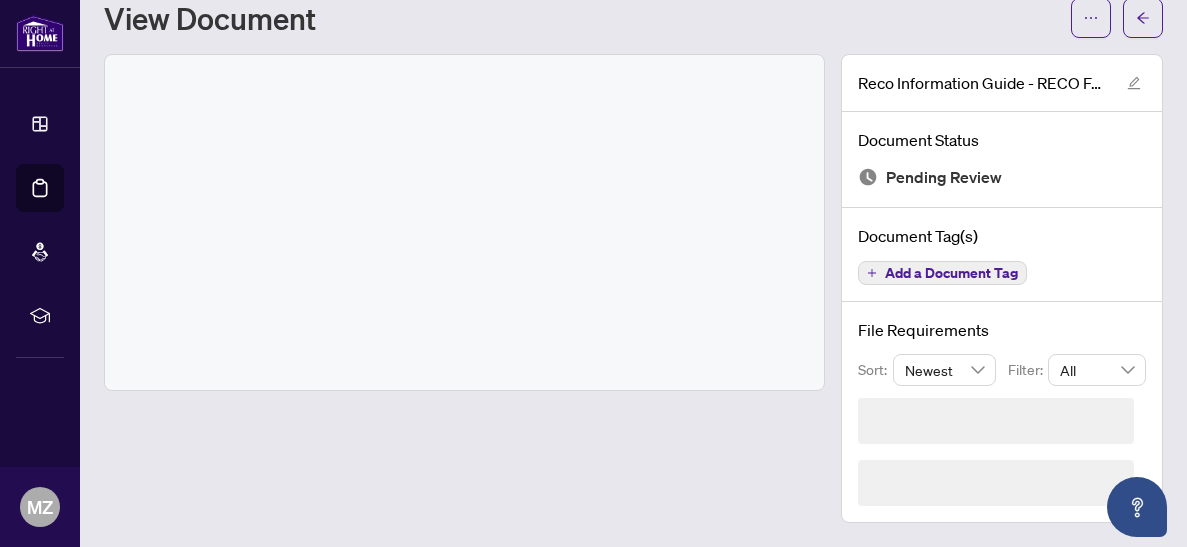 scroll, scrollTop: 0, scrollLeft: 0, axis: both 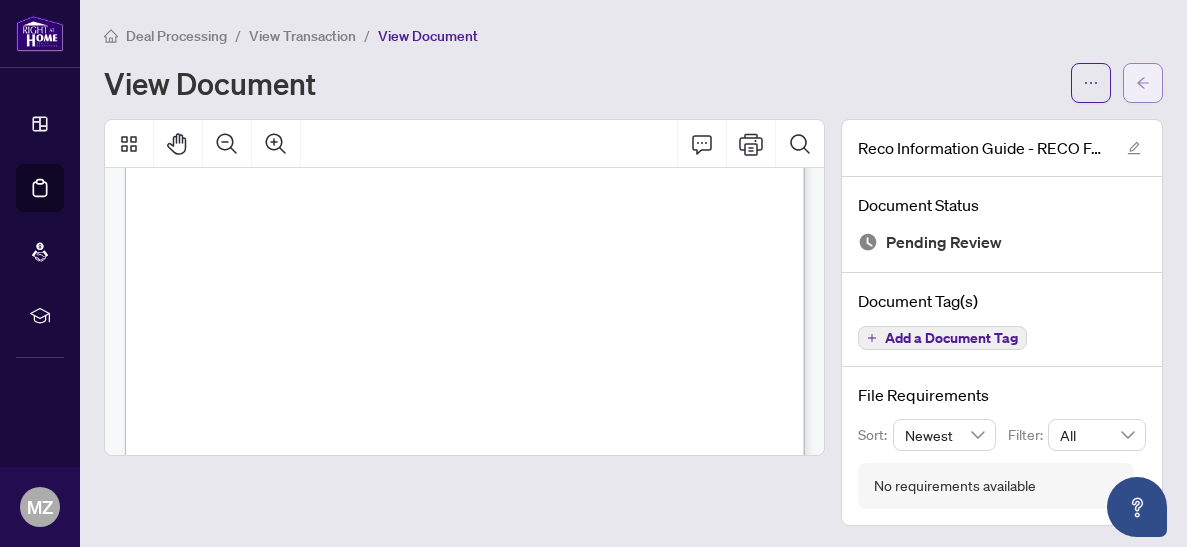 click 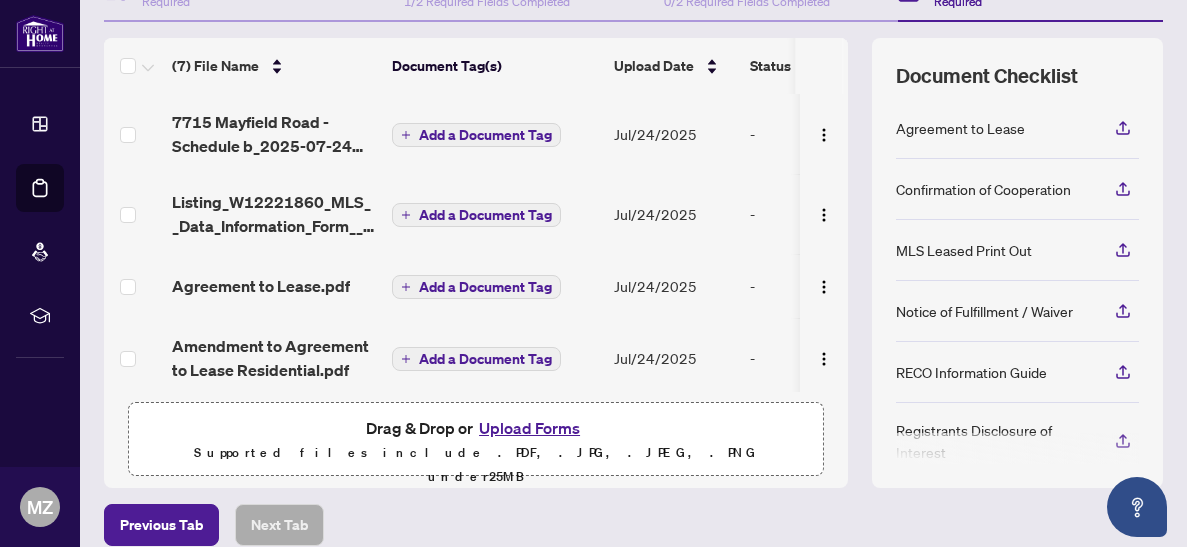 scroll, scrollTop: 252, scrollLeft: 0, axis: vertical 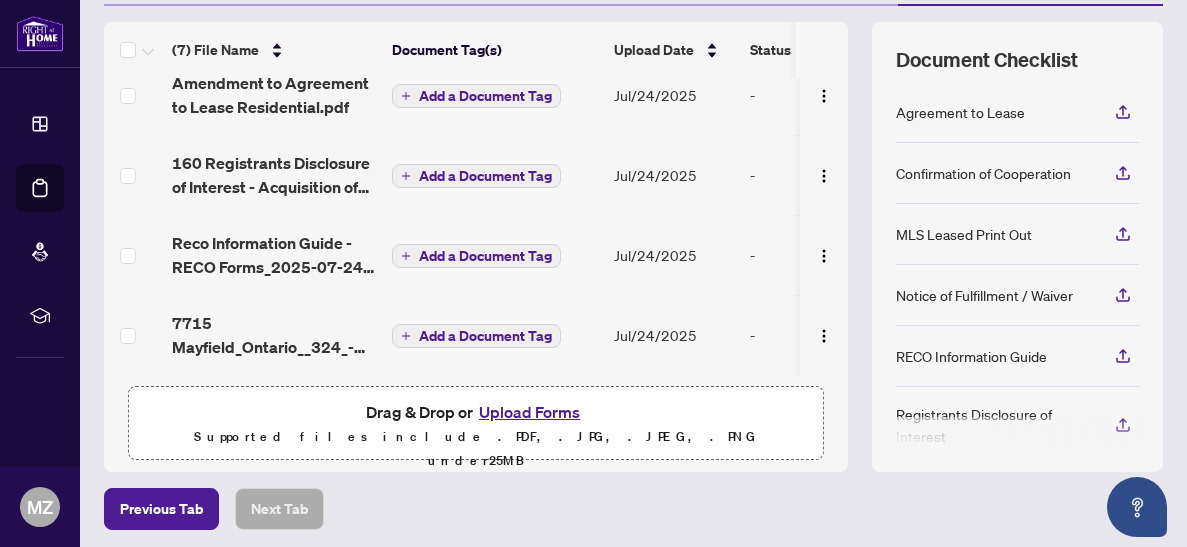 click on "7715 Mayfield_Ontario__324_-_Confirmation_of_Co-oper.pdf" at bounding box center [274, 335] 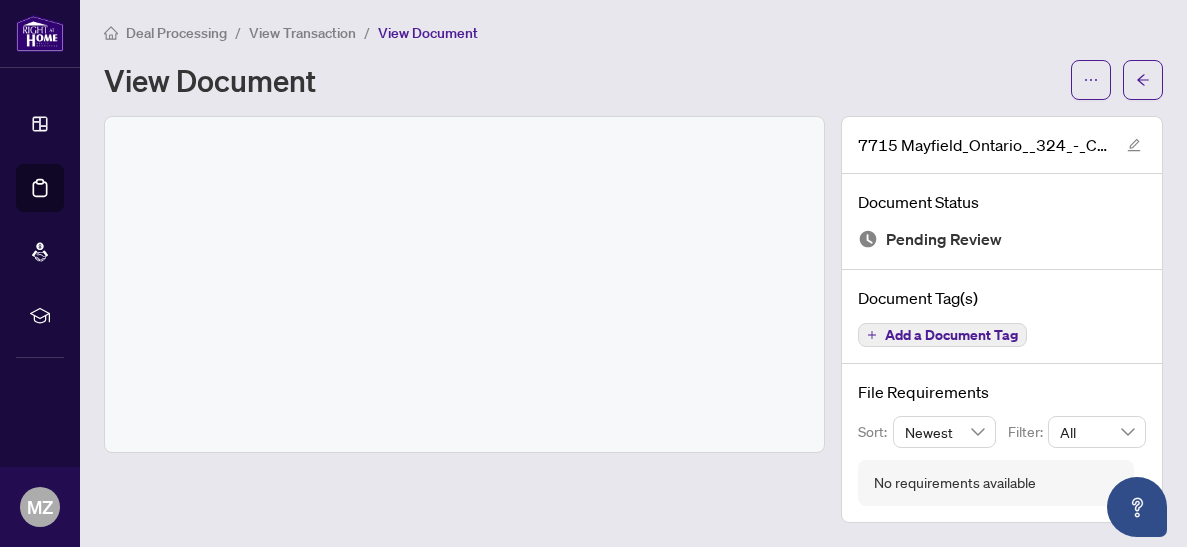 scroll, scrollTop: 0, scrollLeft: 0, axis: both 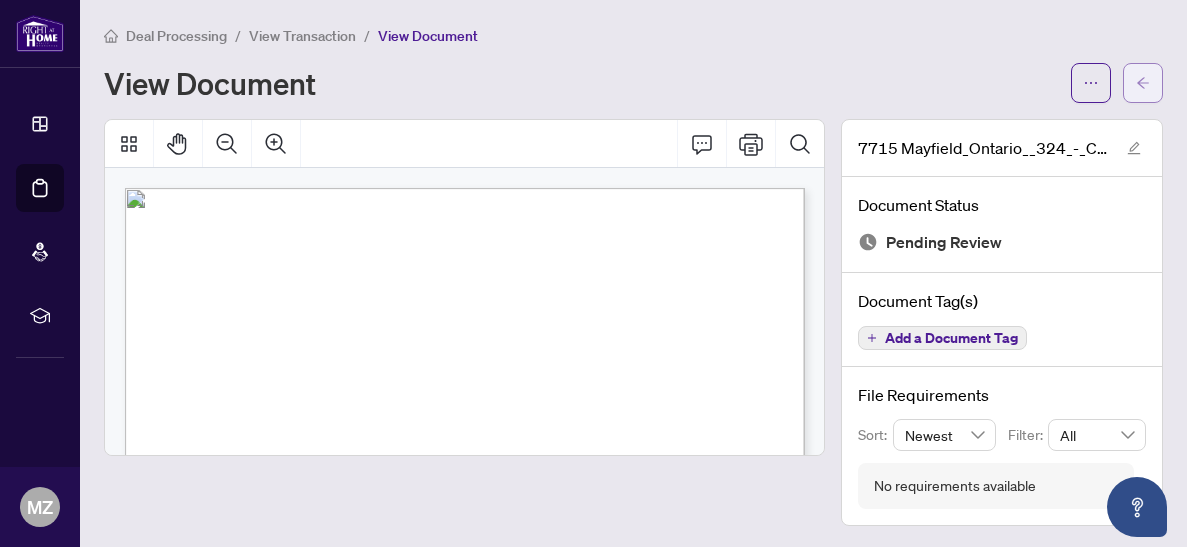 click 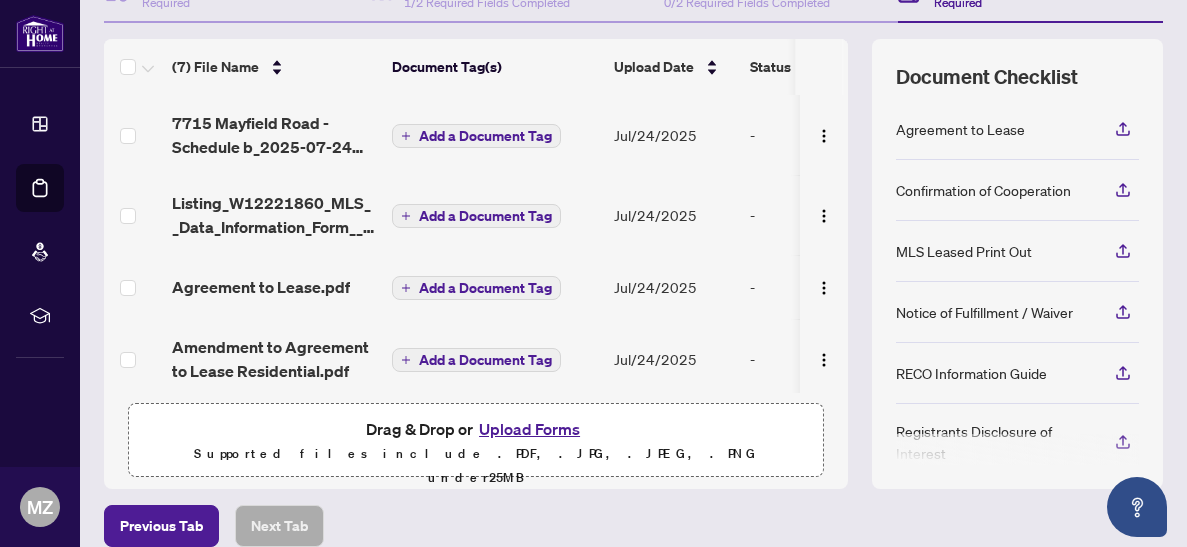scroll, scrollTop: 237, scrollLeft: 0, axis: vertical 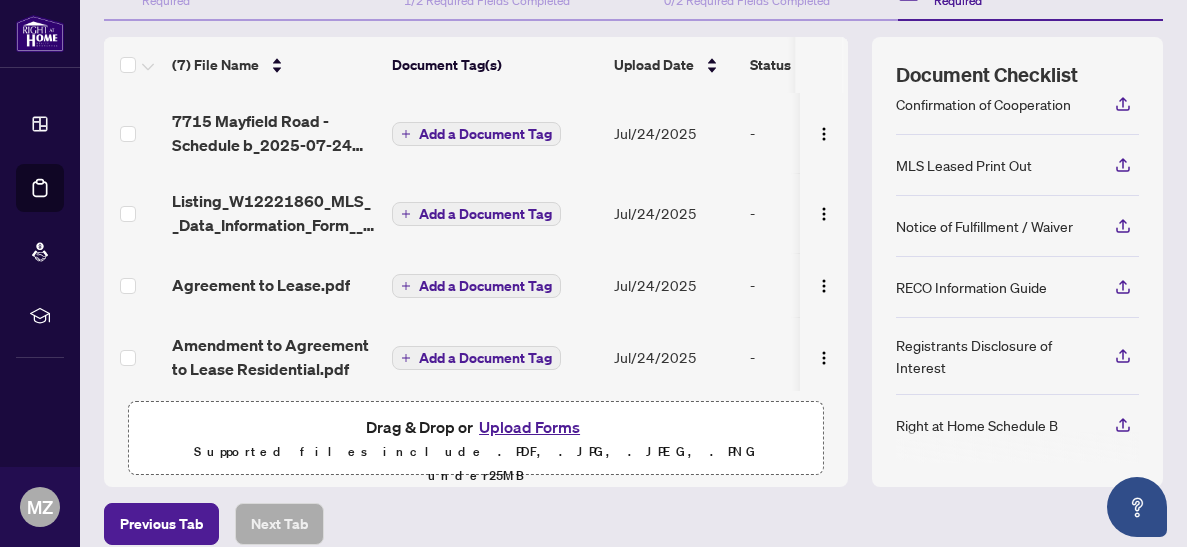 click on "Upload Forms" at bounding box center (529, 427) 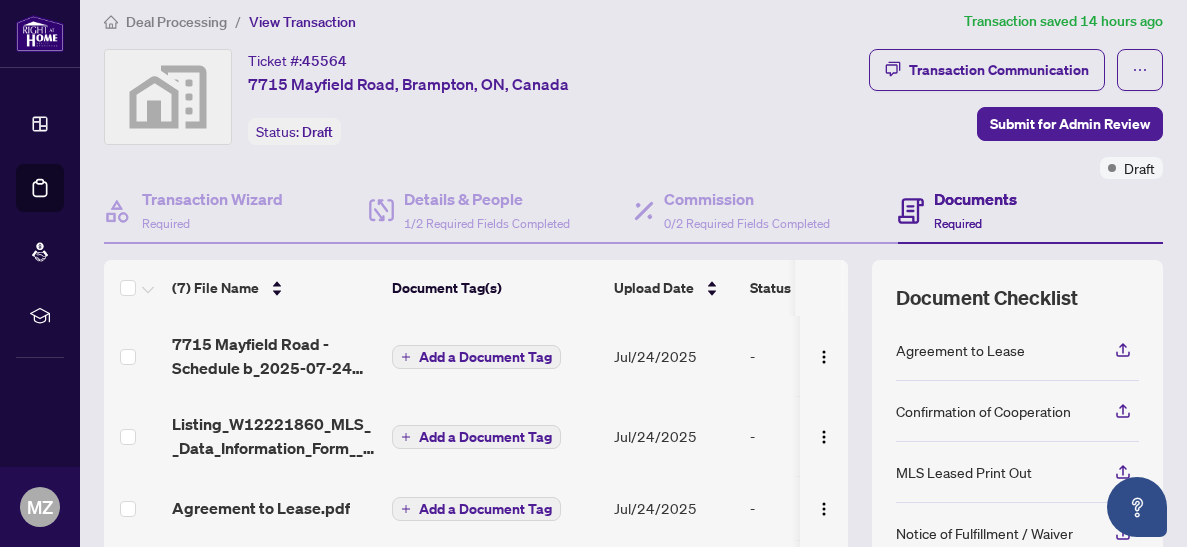 scroll, scrollTop: 0, scrollLeft: 0, axis: both 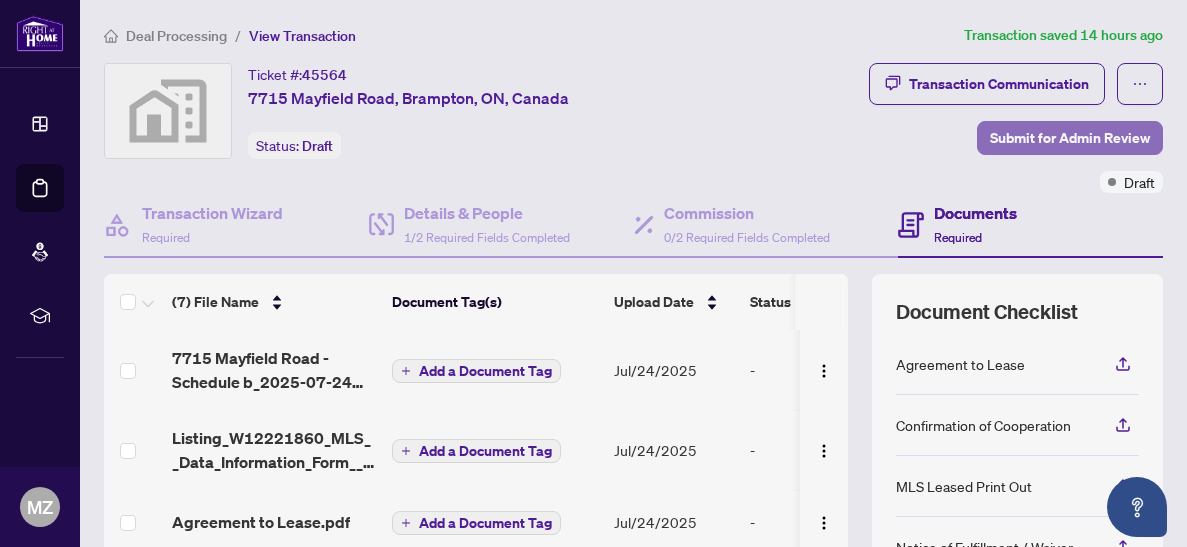 click on "Submit for Admin Review" at bounding box center (1070, 138) 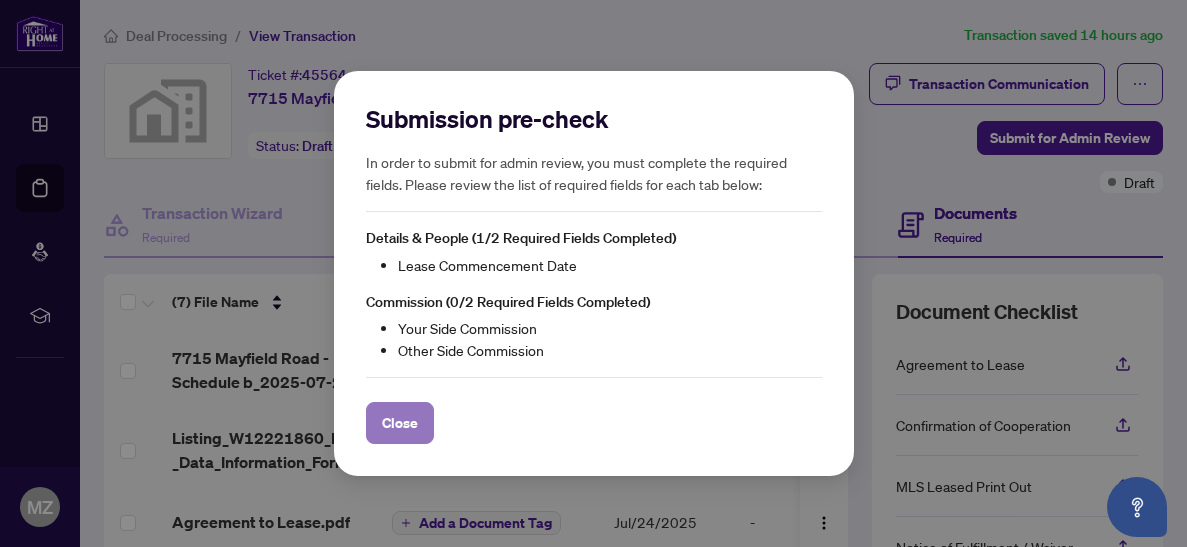 click on "Close" at bounding box center [400, 423] 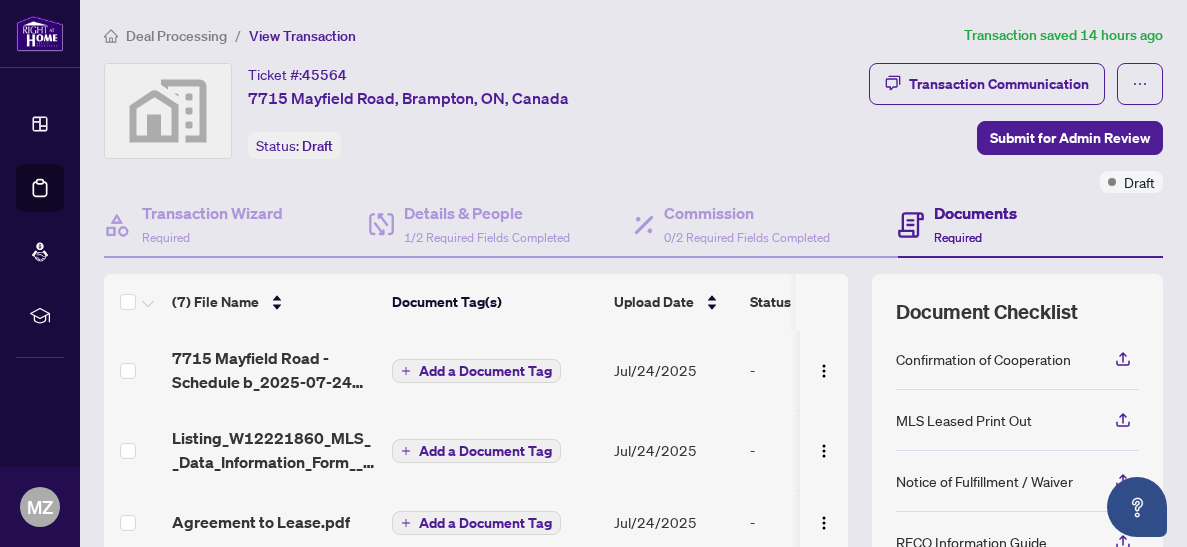 scroll, scrollTop: 88, scrollLeft: 0, axis: vertical 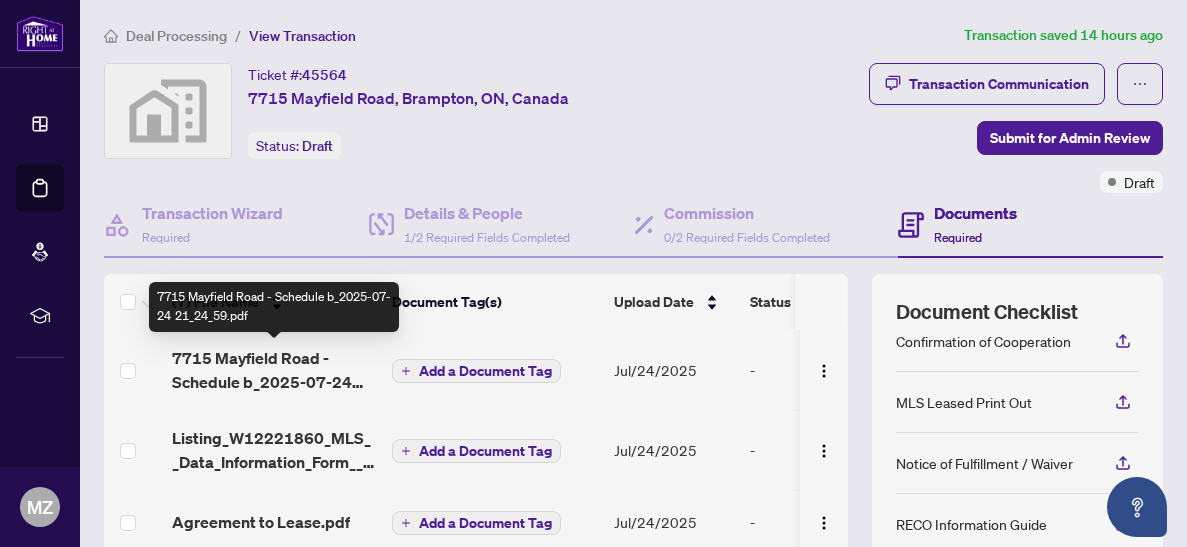 click on "7715 Mayfield Road - Schedule b_2025-07-24 21_24_59.pdf" at bounding box center (274, 370) 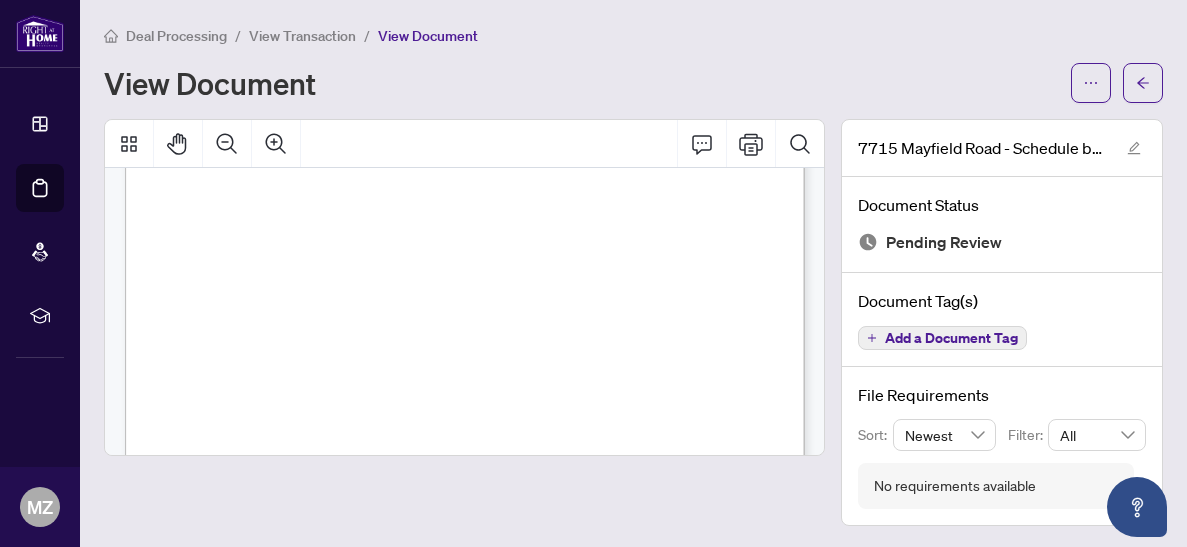 scroll, scrollTop: 0, scrollLeft: 0, axis: both 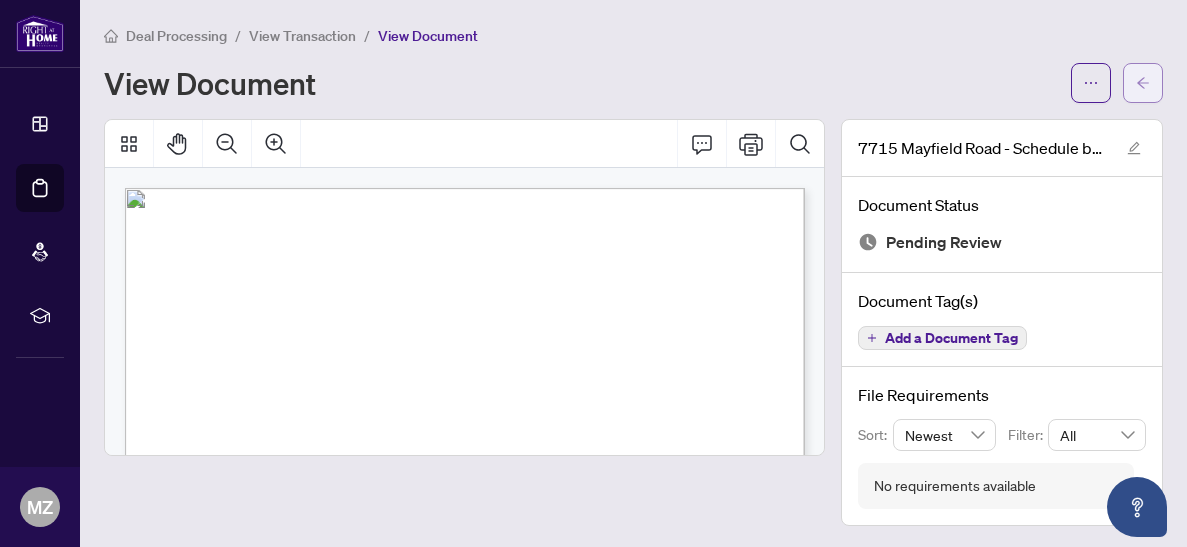 click at bounding box center (1143, 83) 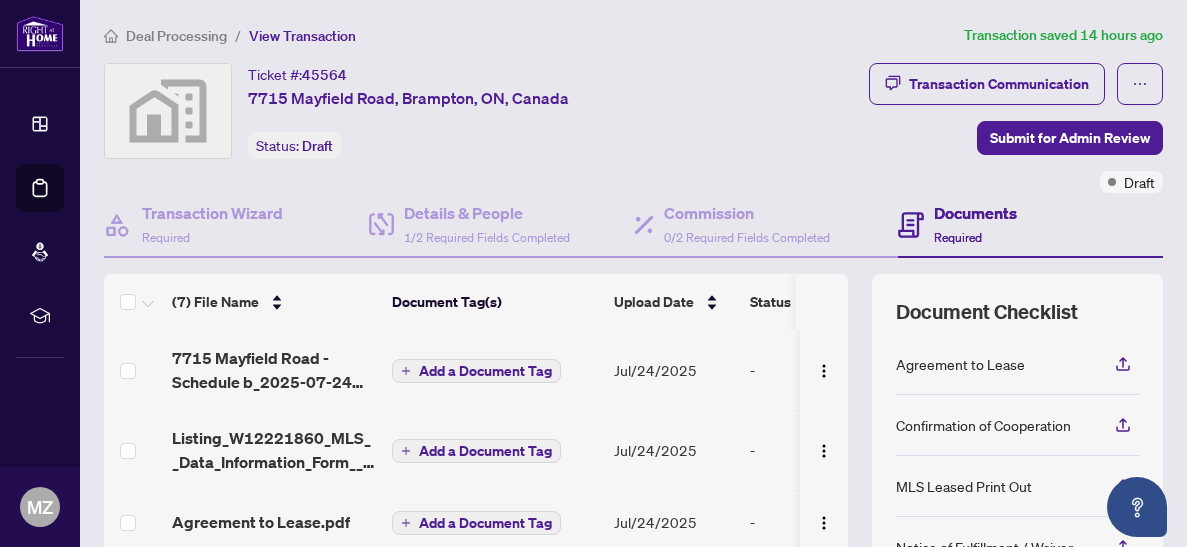 scroll, scrollTop: 44, scrollLeft: 0, axis: vertical 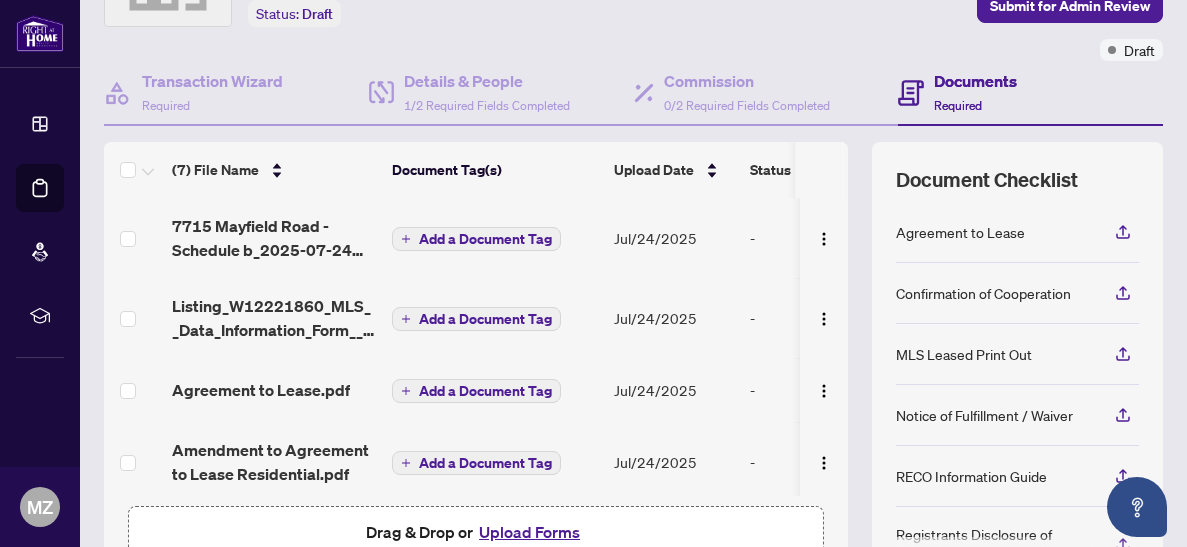 click on "Listing_W12221860_MLS__Data_Information_Form__2_.pdf" at bounding box center [274, 318] 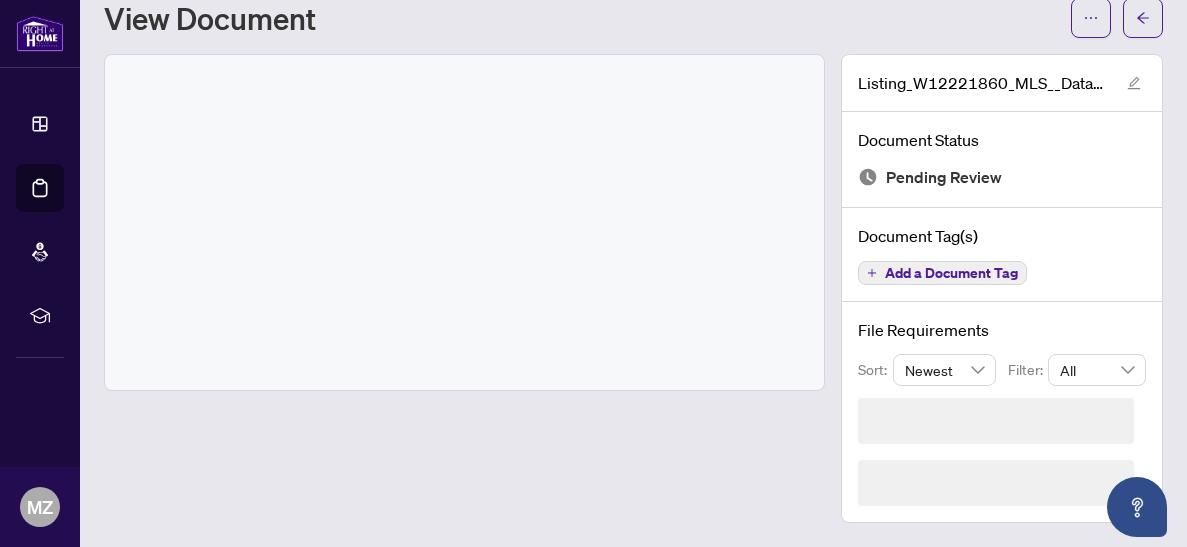 scroll, scrollTop: 0, scrollLeft: 0, axis: both 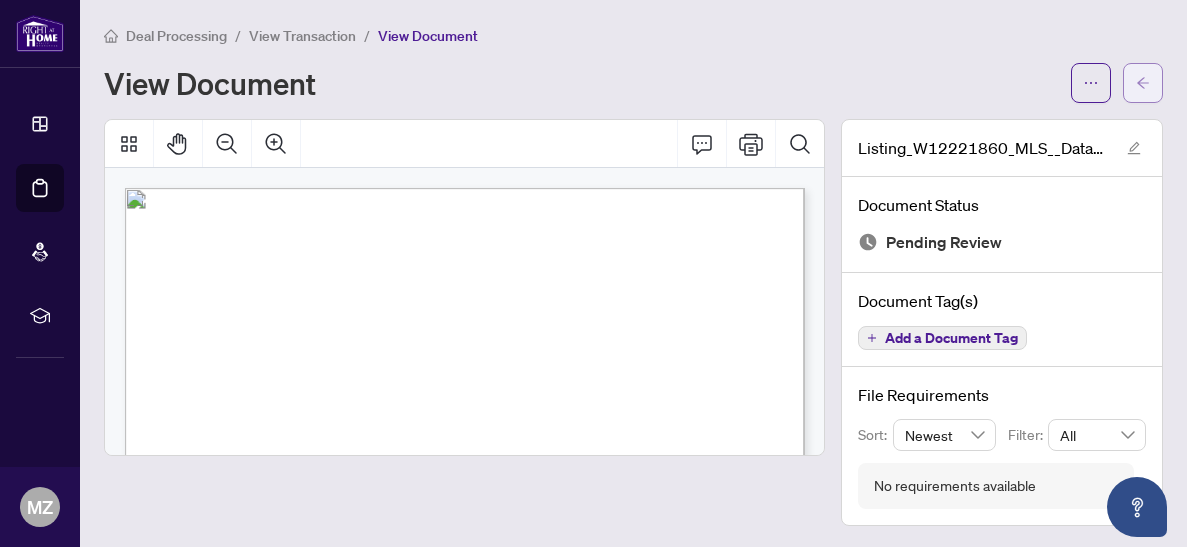 click 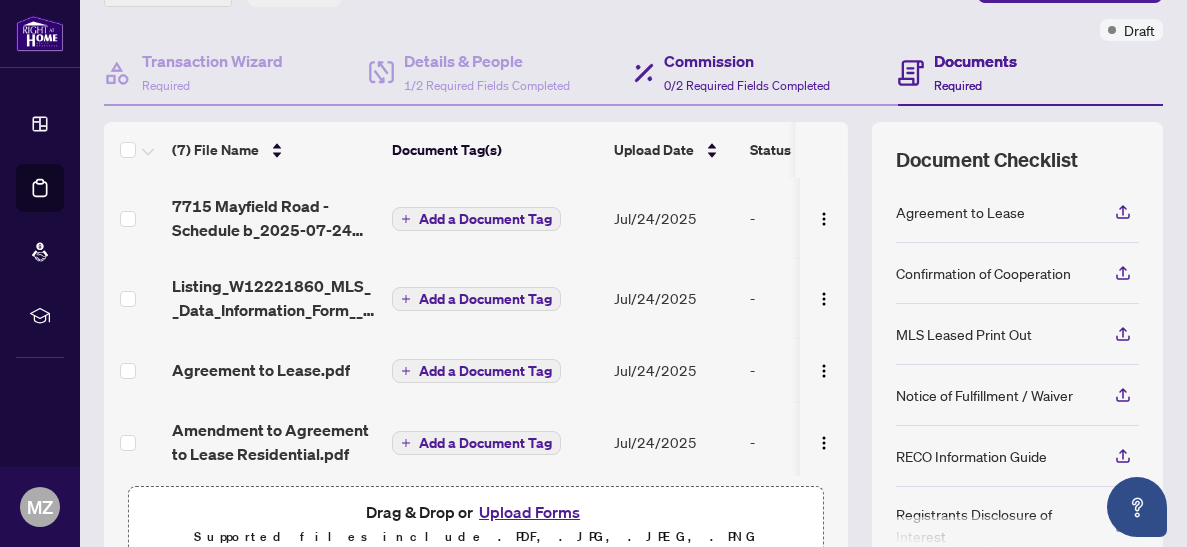scroll, scrollTop: 154, scrollLeft: 0, axis: vertical 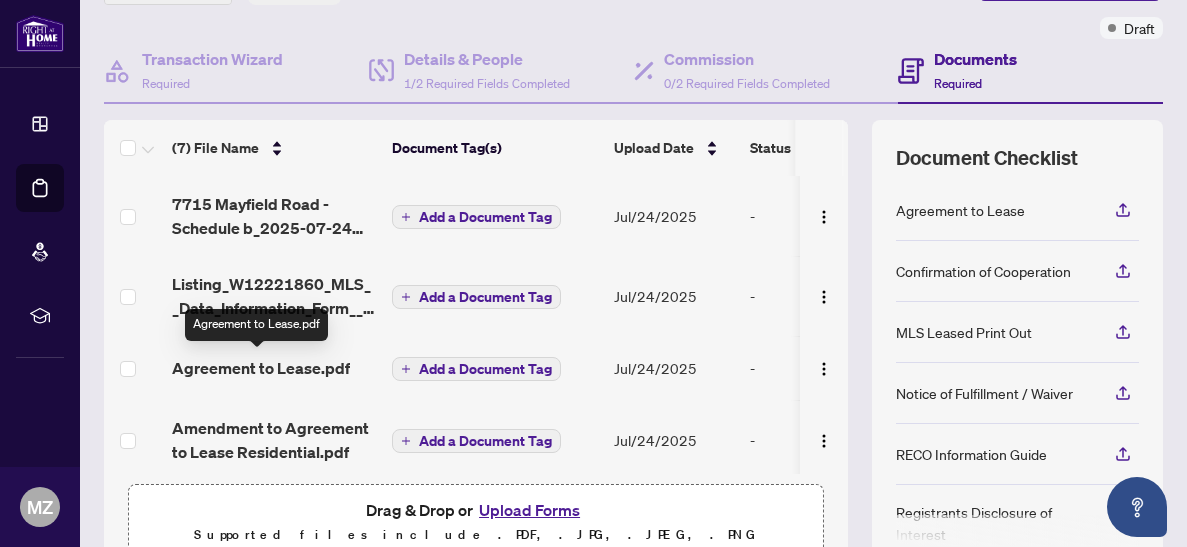 click on "Agreement to Lease.pdf" at bounding box center [261, 368] 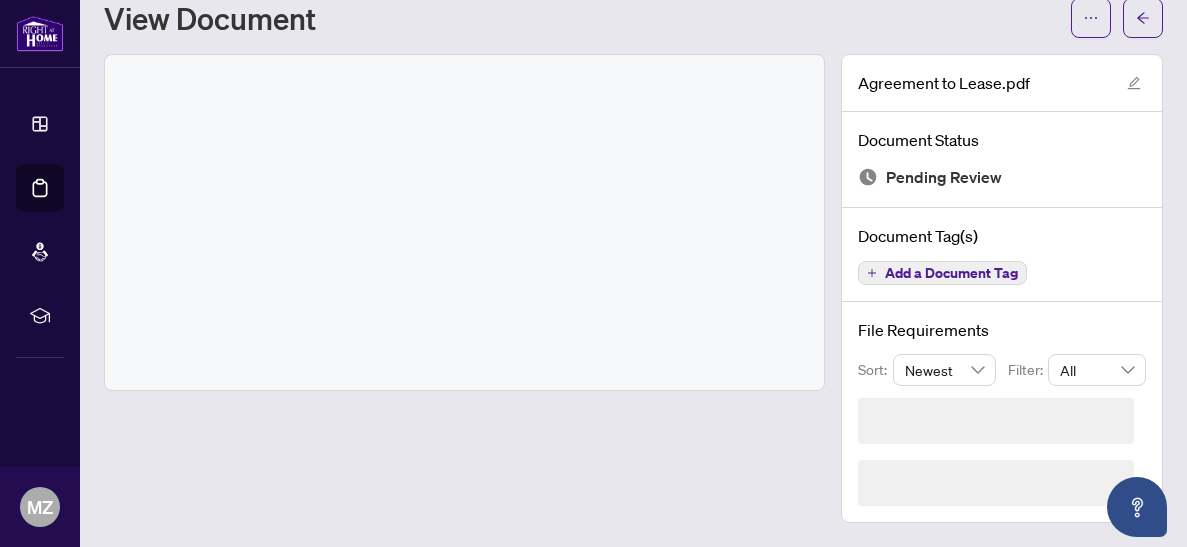 scroll, scrollTop: 0, scrollLeft: 0, axis: both 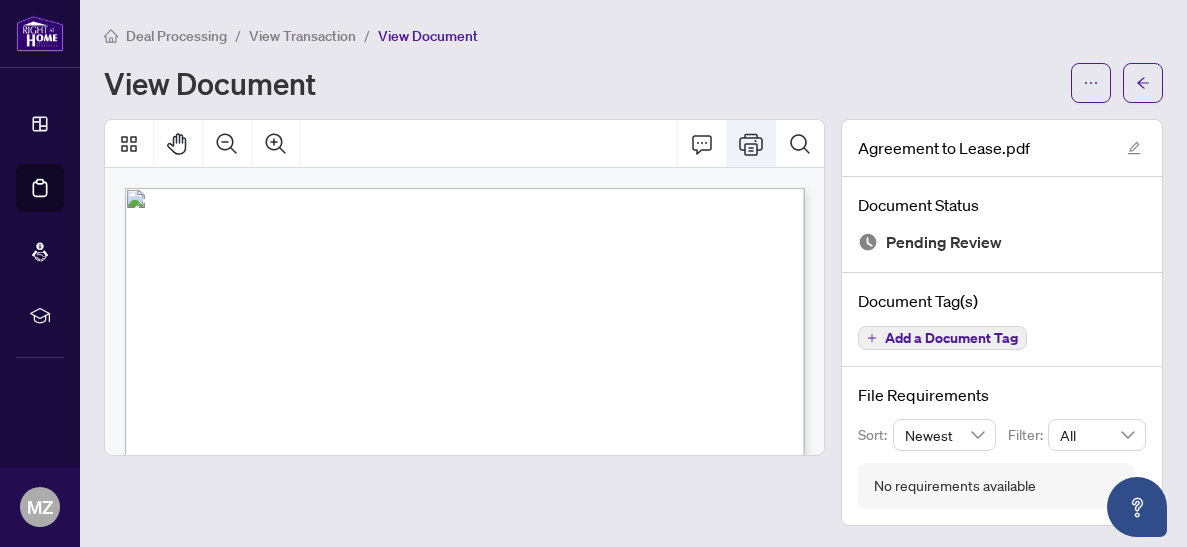 click 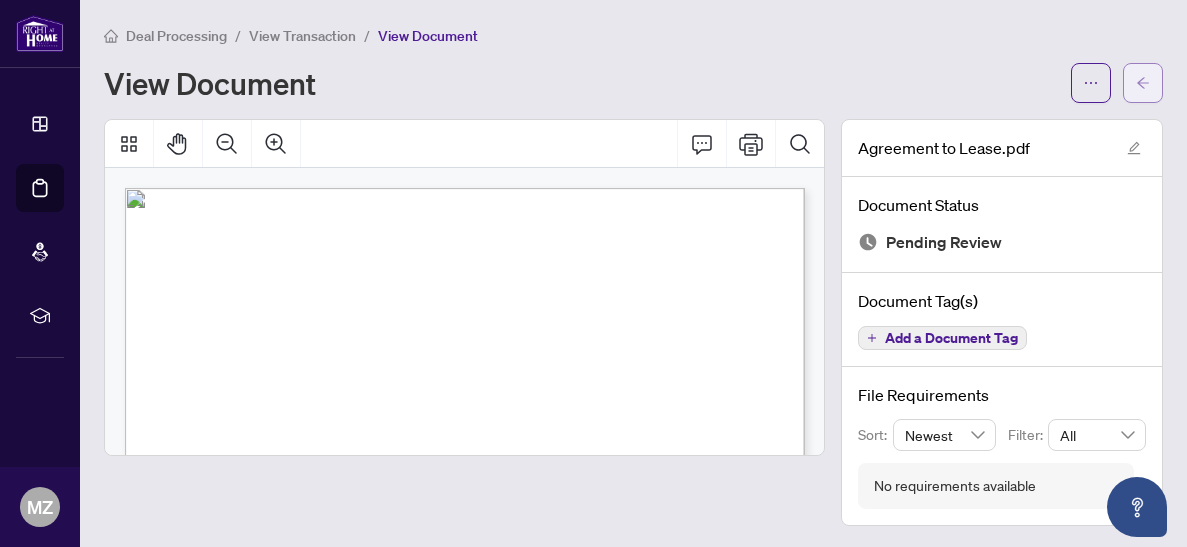 click at bounding box center (1143, 83) 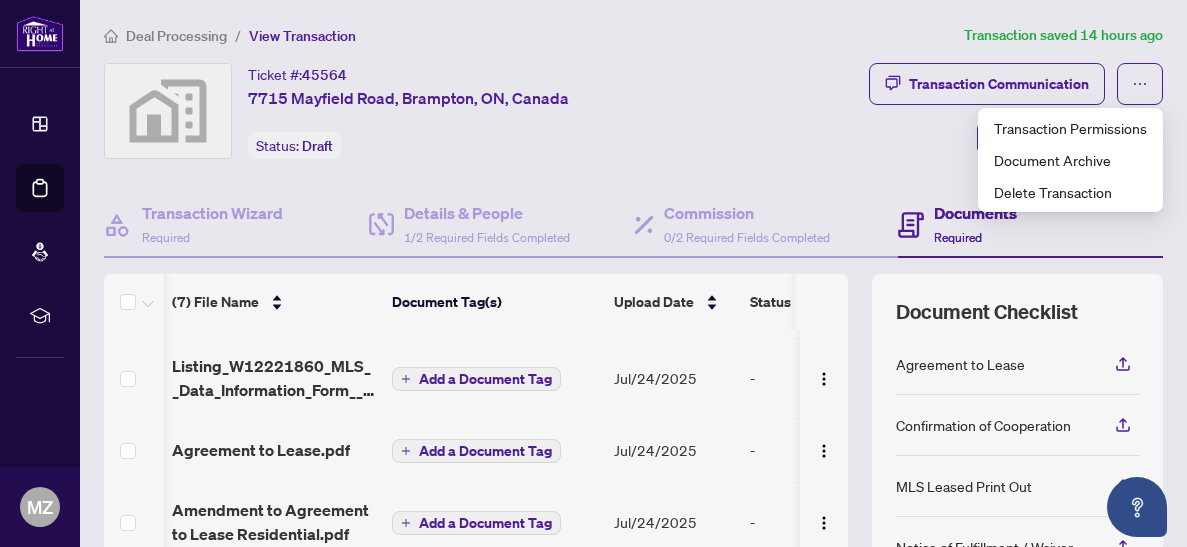 scroll, scrollTop: 86, scrollLeft: 4, axis: both 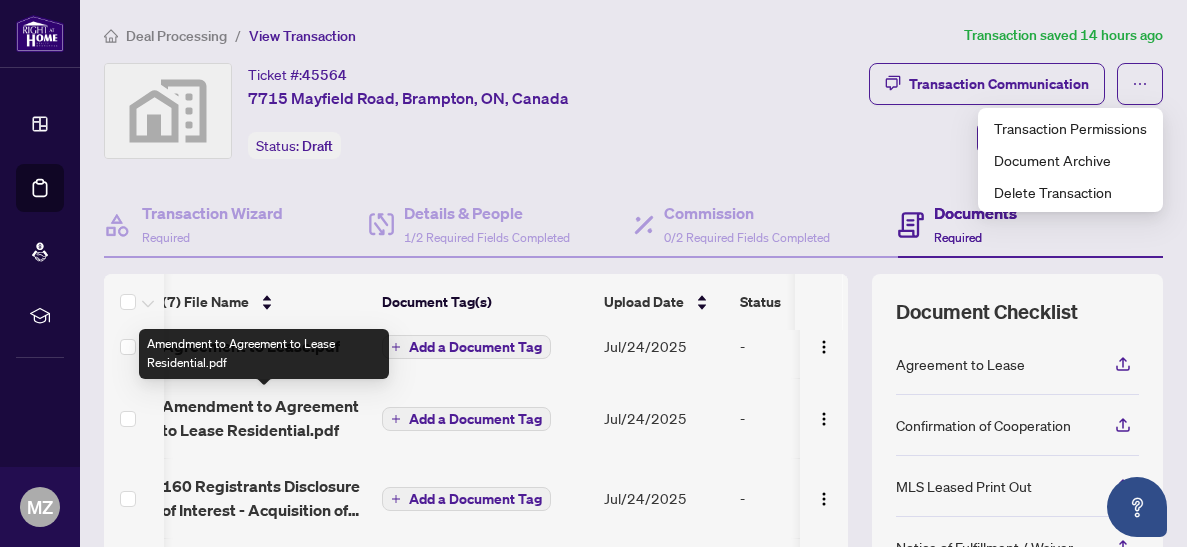 click on "Amendment to Agreement to Lease   Residential.pdf" at bounding box center (264, 418) 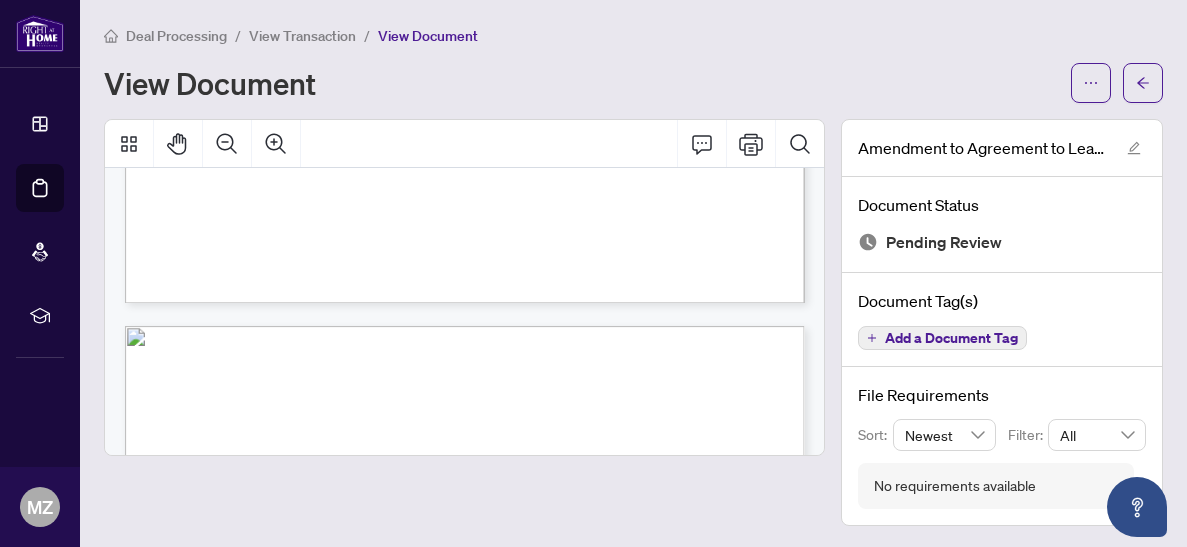 scroll, scrollTop: 767, scrollLeft: 0, axis: vertical 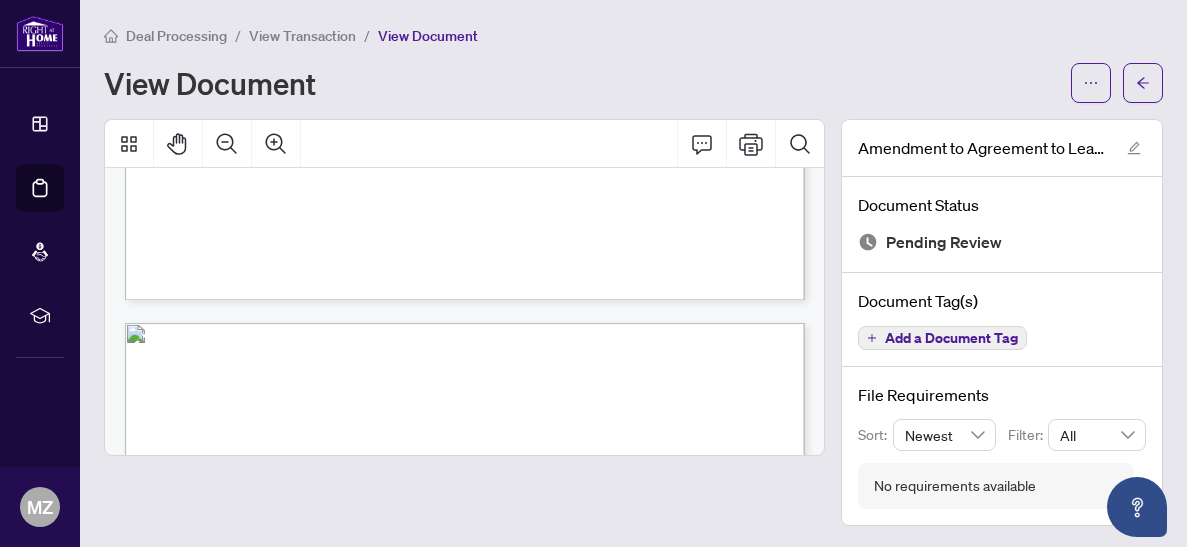 click on "Form 420 Revised 2020  Page 2 of 2
The trademarks REALTOR®, REALTORS®, MLS®, Multiple Listing Services® and associated logos are owned or controlled by  The Canadian Real Estate Association (CREA) and identify the real estate professionals who are members of CREA and the  quality of services they provide. Used under license.
© 2025, Ontario Real Estate Association (“OREA”). All rights reserved. This form was developed by OREA for the use and reproduction  by its members and licensees only. Any other use or reproduction is prohibited except with prior written consent of OREA. Do not alter  when printing or reproducing the standard pre-set portion. OREA bears no liability for your use of this form.
IRREVOCABILITY:  This Offer to Amend the Agreement shall be irrevocable by ................................................................. until ..............................  (Landlord/Tenant)  (a.m./p.m.)
All other Terms and Conditions in the aforementioned Agreement to remain the same.
(Witness)" at bounding box center (502, 811) 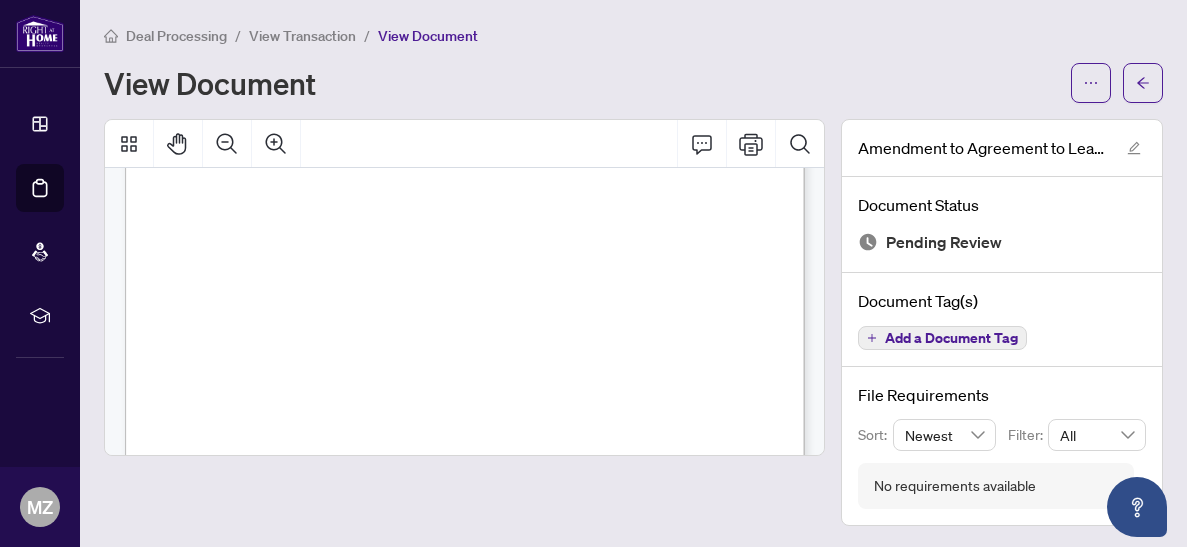 scroll, scrollTop: 1203, scrollLeft: 0, axis: vertical 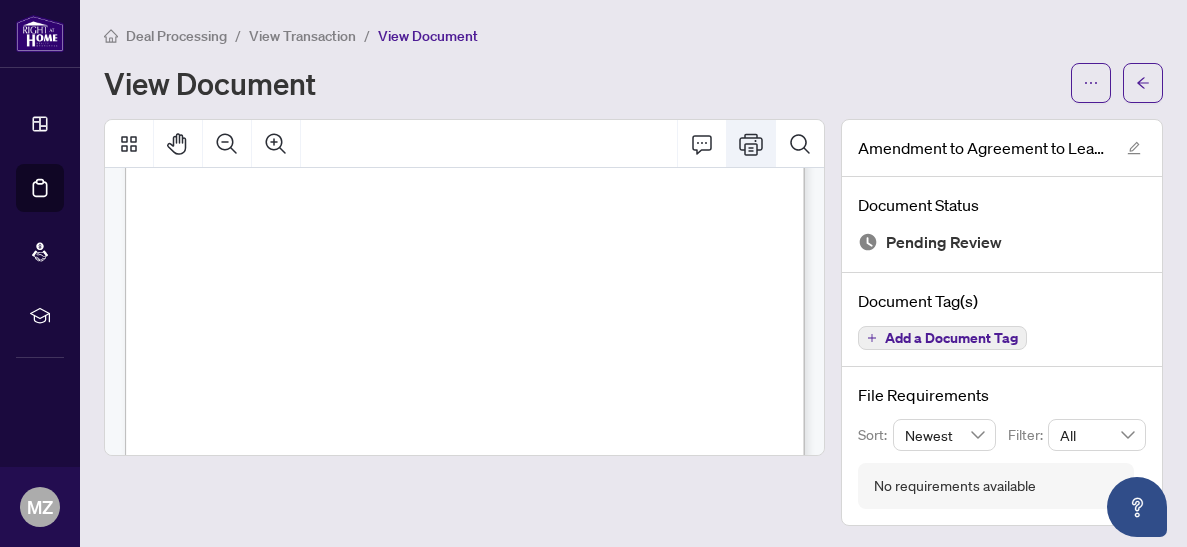 click 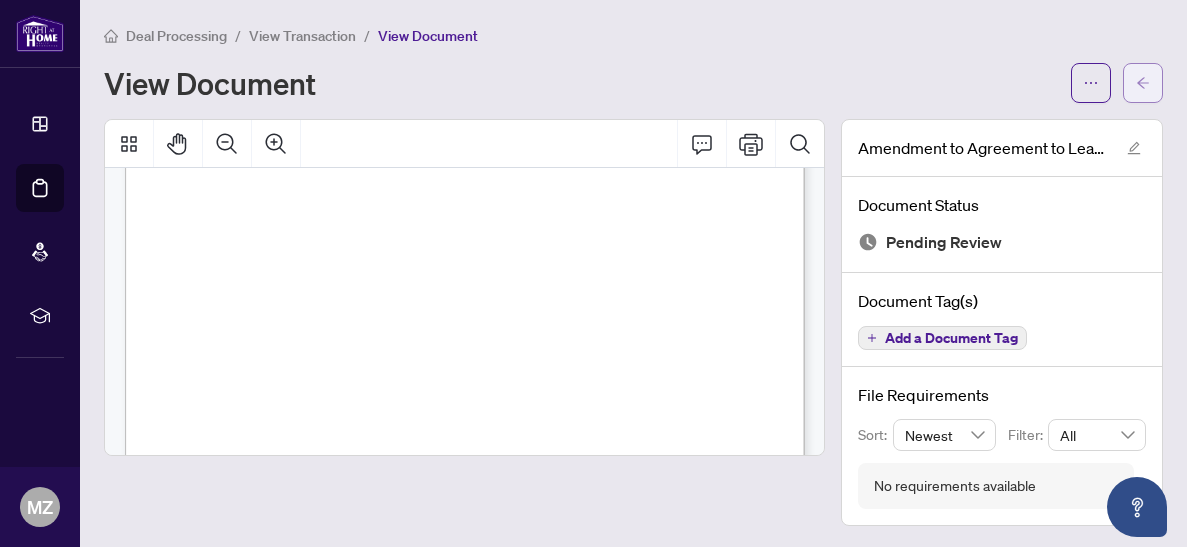 click 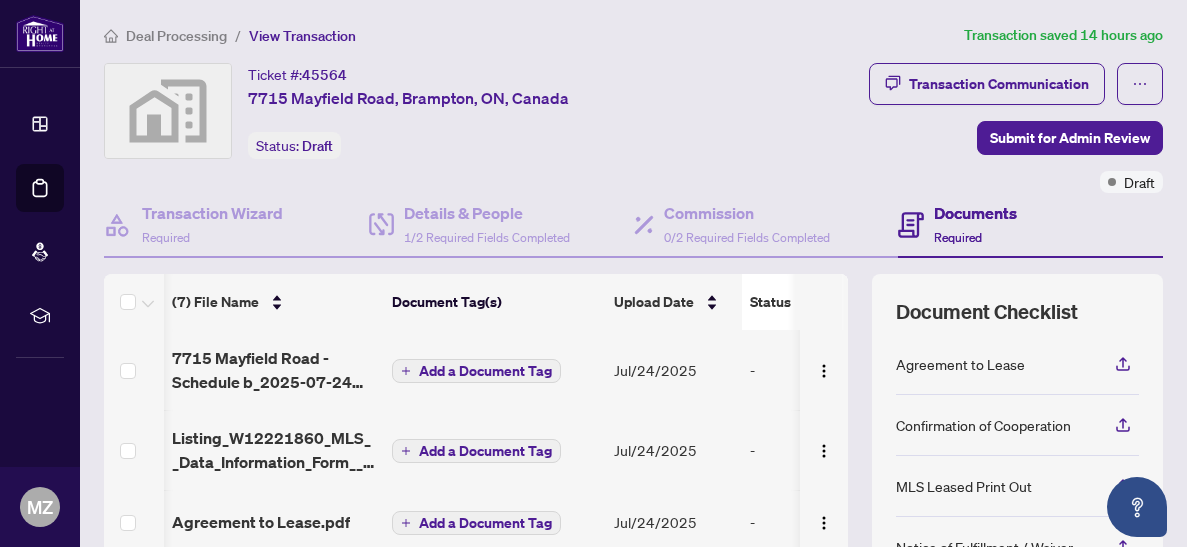 scroll, scrollTop: 0, scrollLeft: 35, axis: horizontal 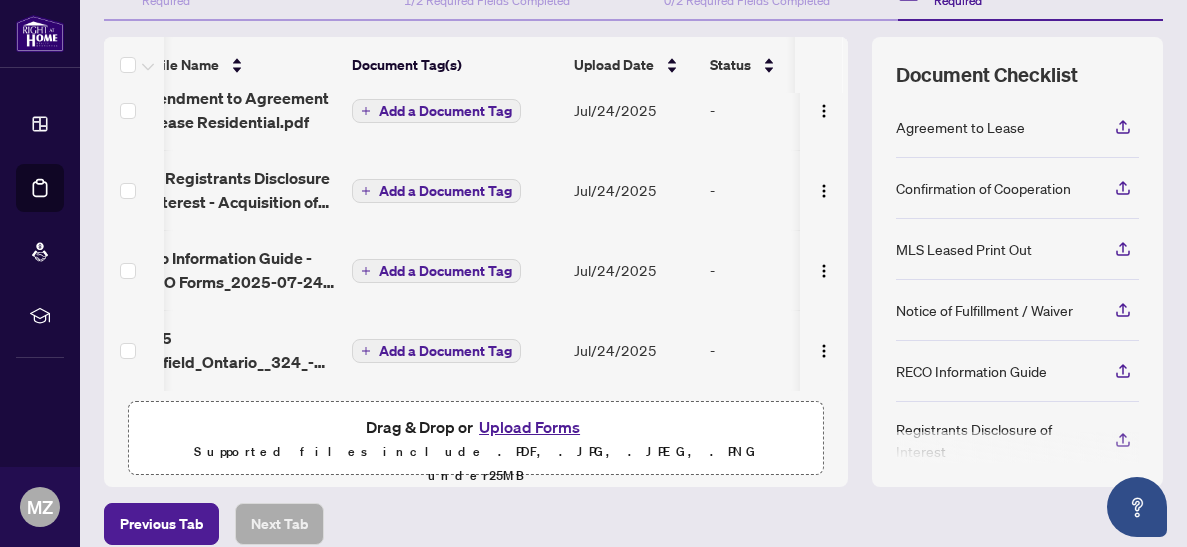 click on "Add a Document Tag" at bounding box center (455, 350) 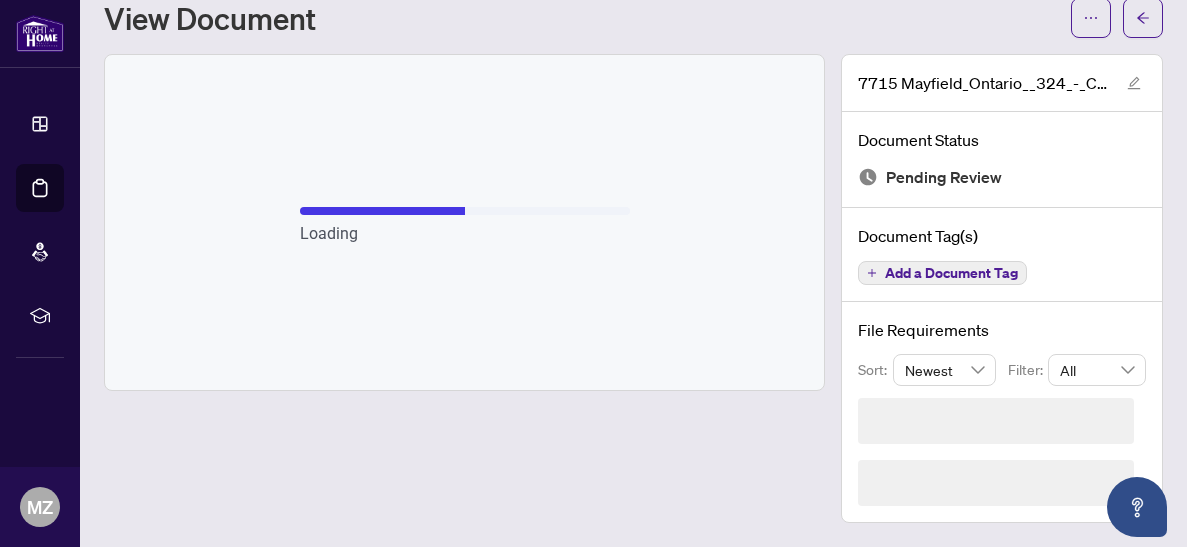 scroll, scrollTop: 0, scrollLeft: 0, axis: both 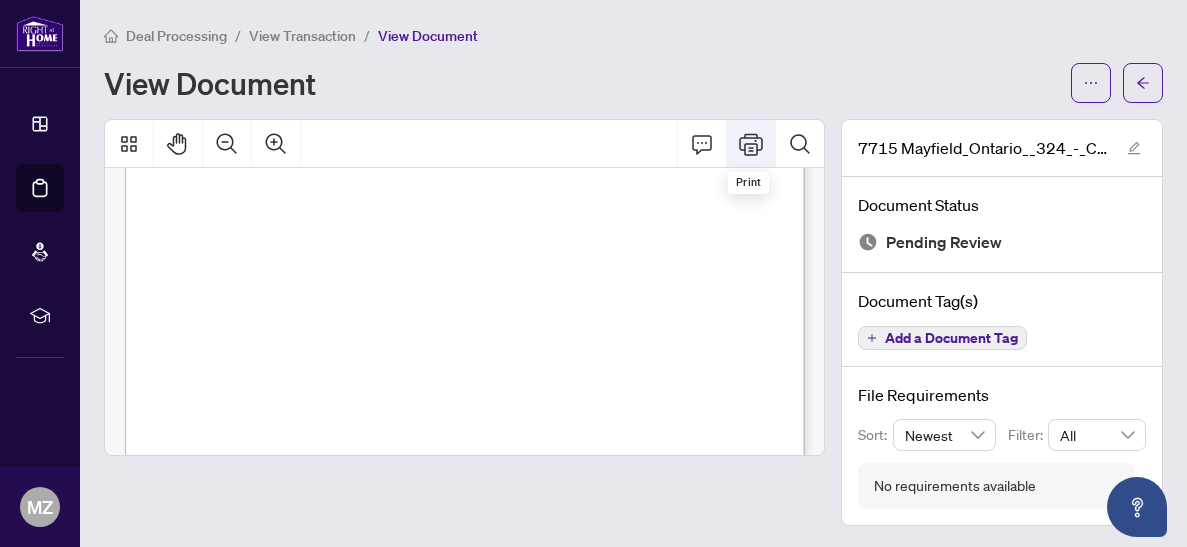 click 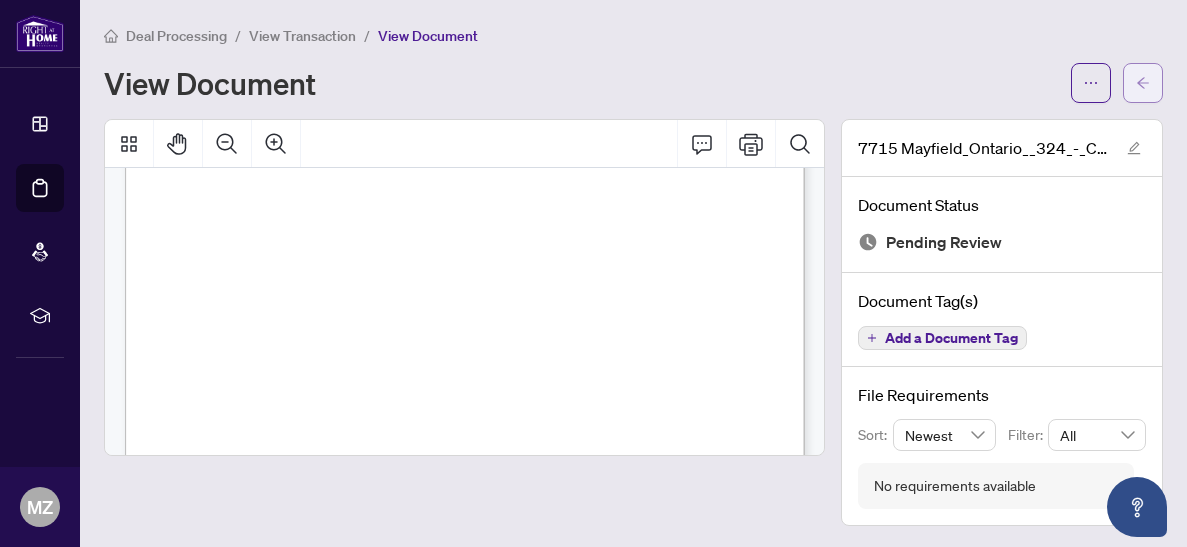 click 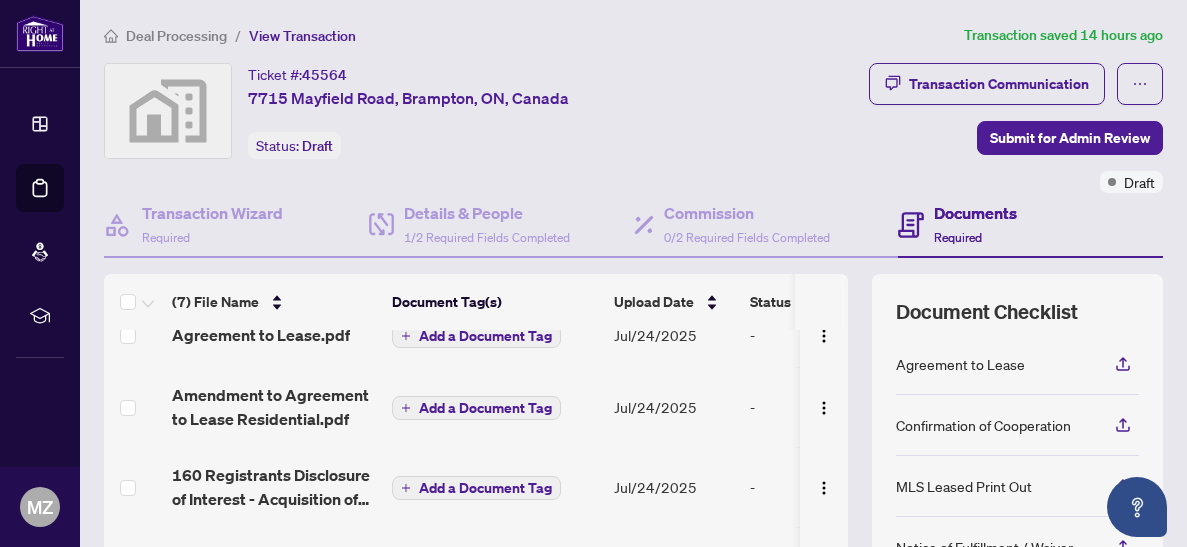 scroll, scrollTop: 251, scrollLeft: 0, axis: vertical 